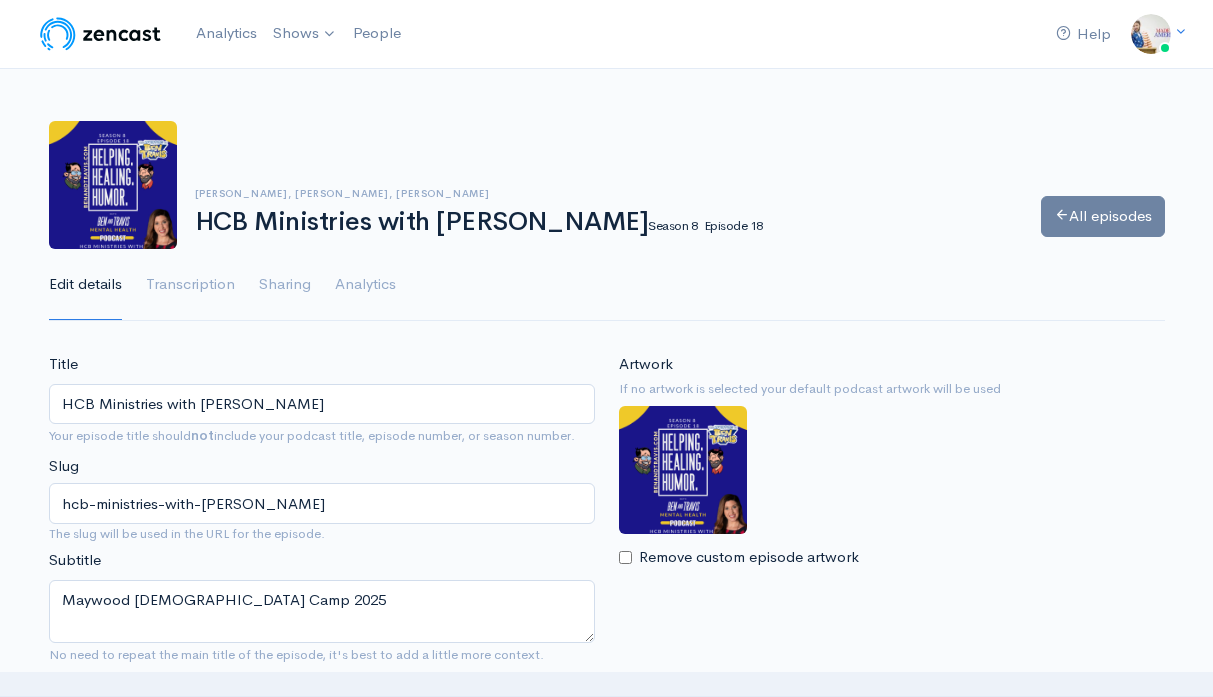 scroll, scrollTop: 55, scrollLeft: 0, axis: vertical 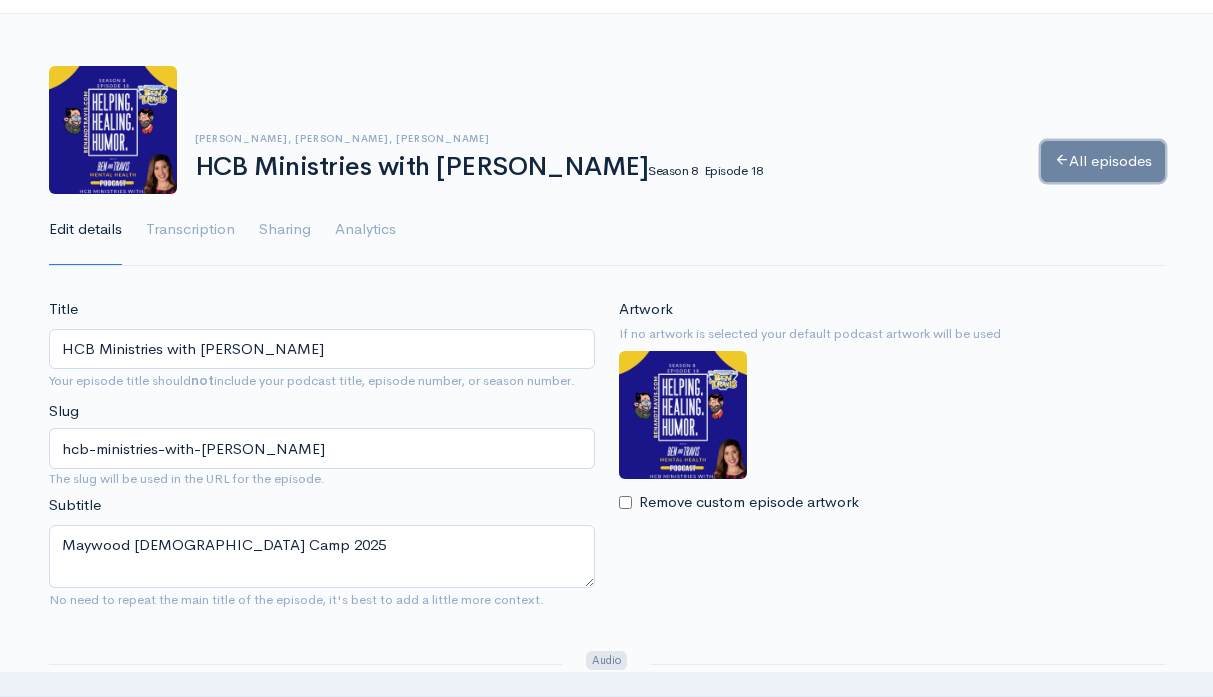 click on "All episodes" at bounding box center [1103, 161] 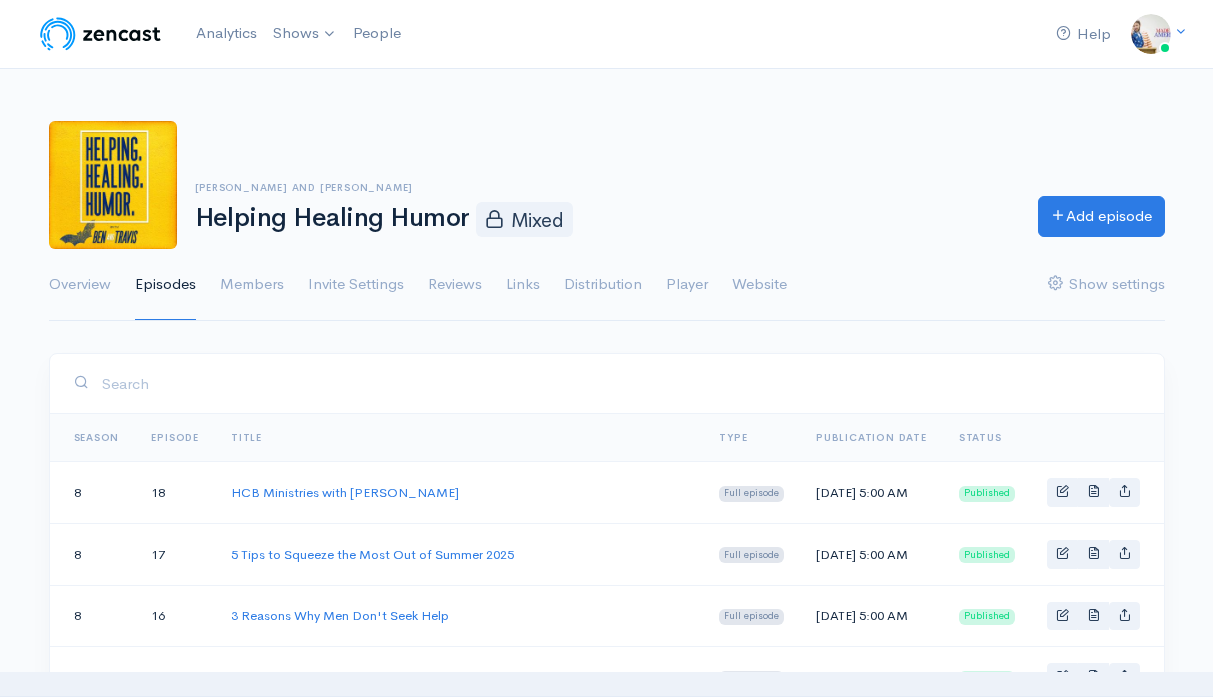 scroll, scrollTop: 0, scrollLeft: 0, axis: both 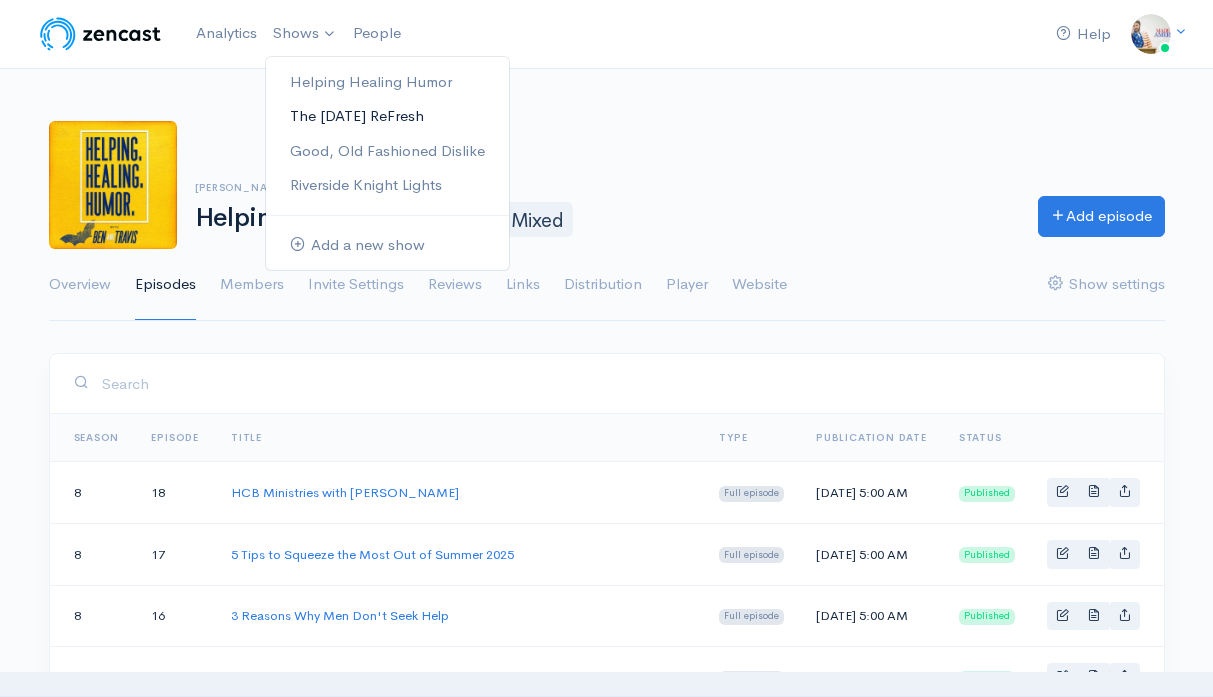 click on "The [DATE] ReFresh" at bounding box center [387, 116] 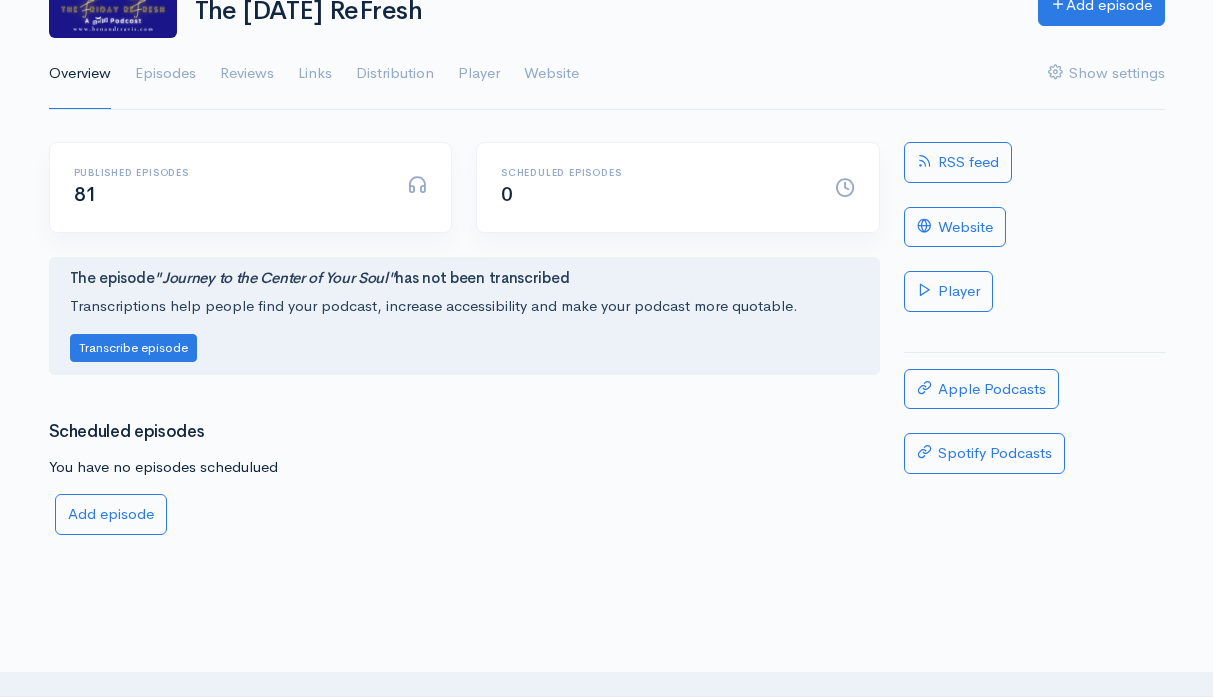 scroll, scrollTop: 0, scrollLeft: 0, axis: both 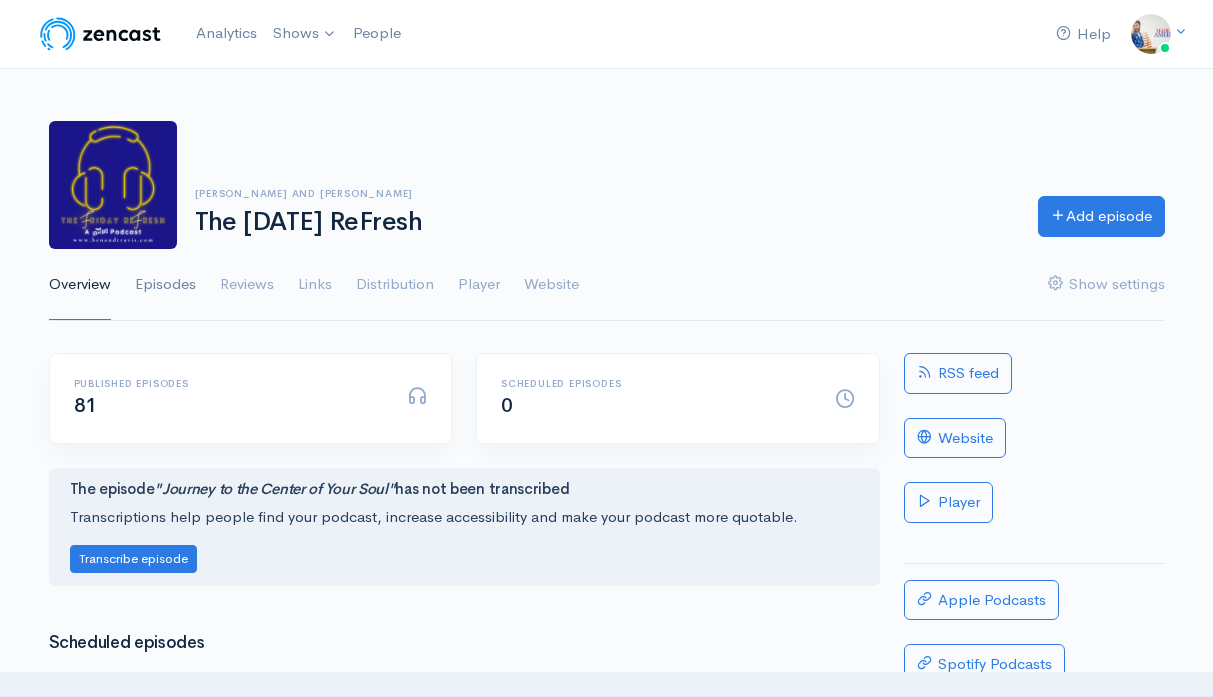 click on "Episodes" at bounding box center [165, 285] 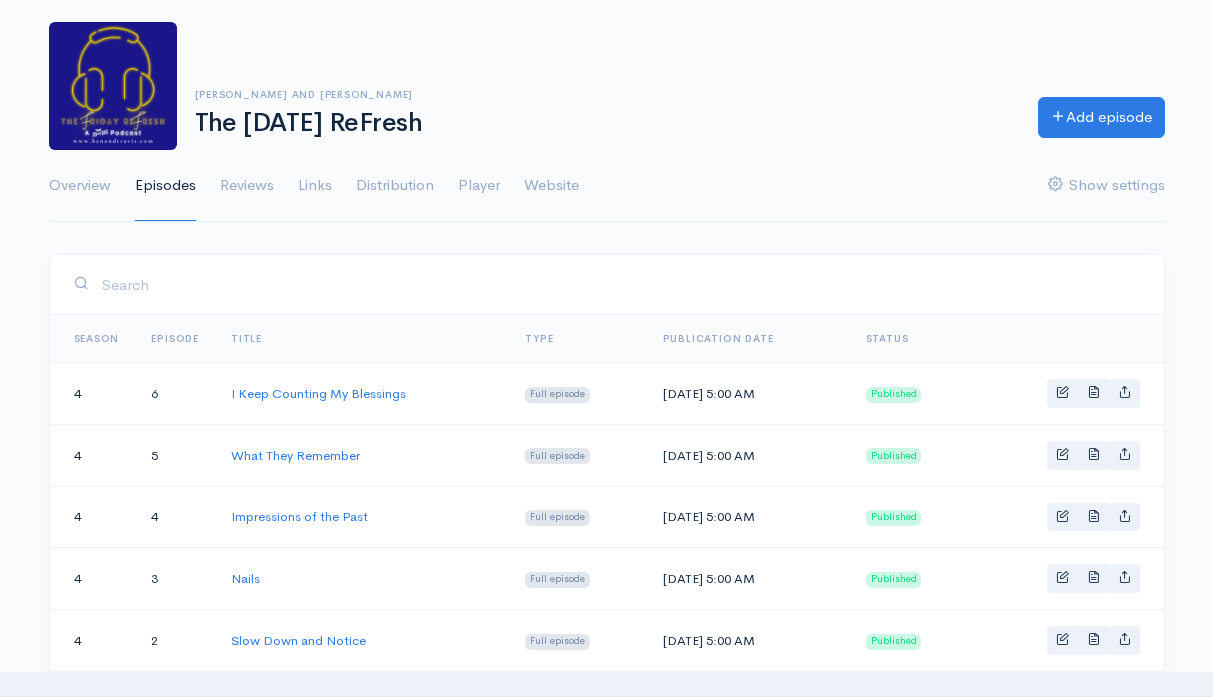 scroll, scrollTop: 103, scrollLeft: 0, axis: vertical 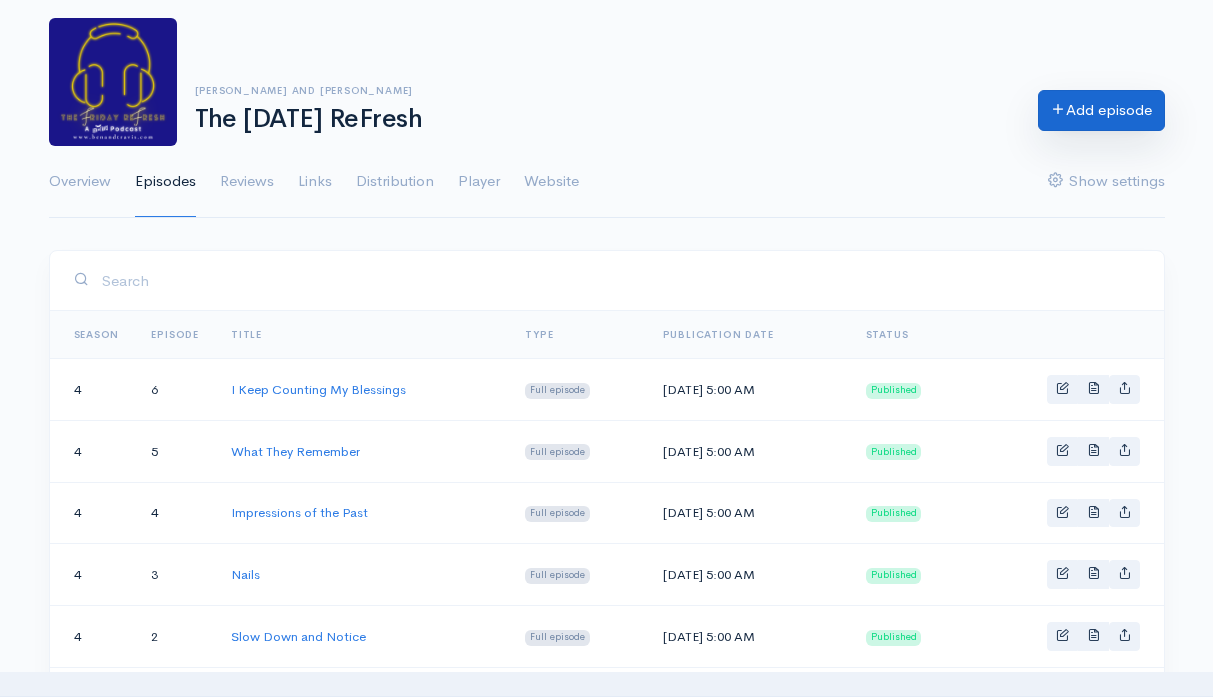 click on "Add episode" at bounding box center [1101, 110] 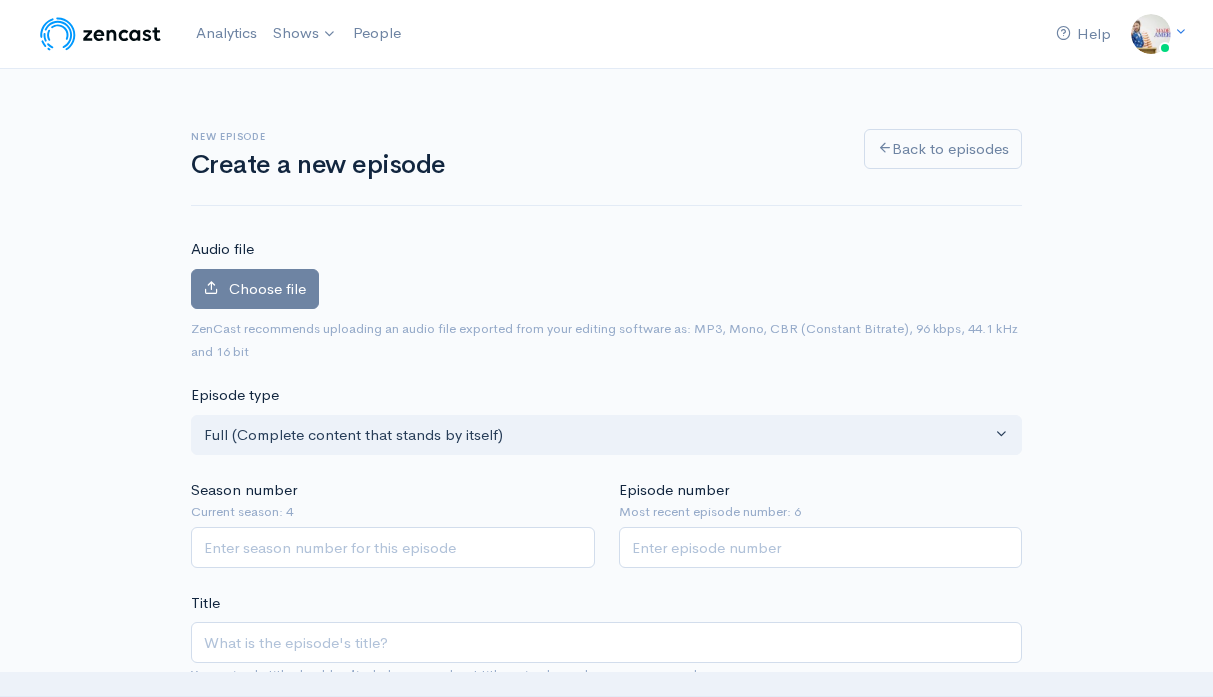 scroll, scrollTop: 0, scrollLeft: 0, axis: both 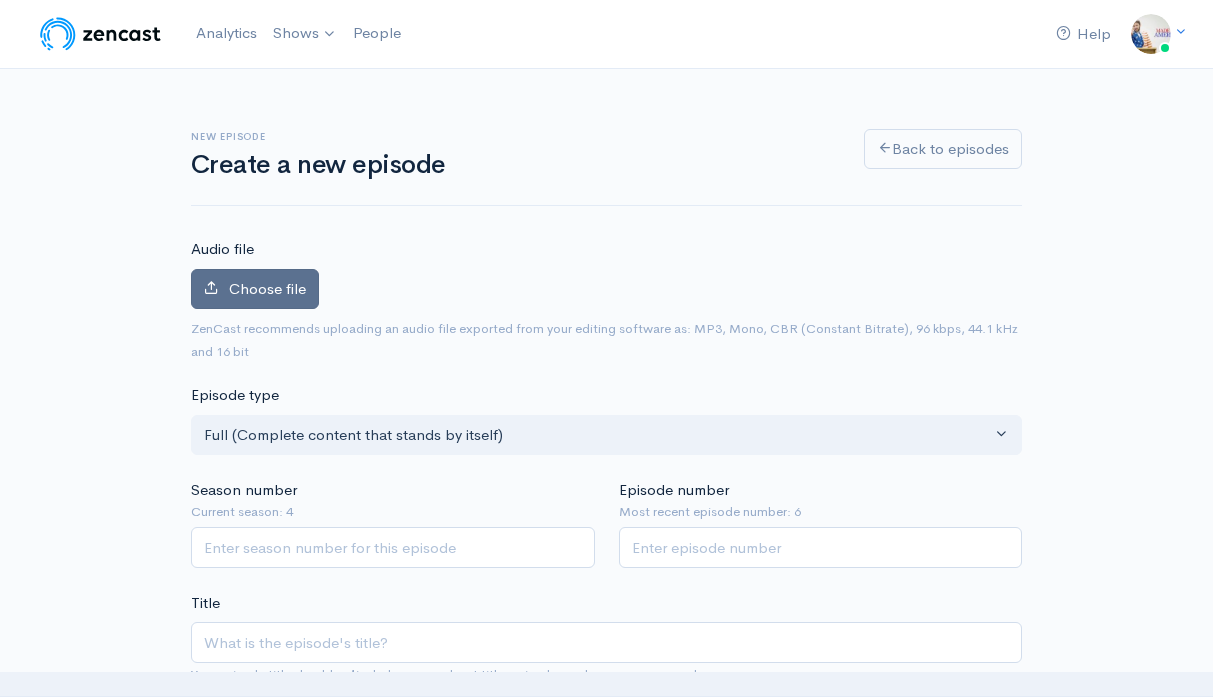 click on "Choose file" at bounding box center (267, 288) 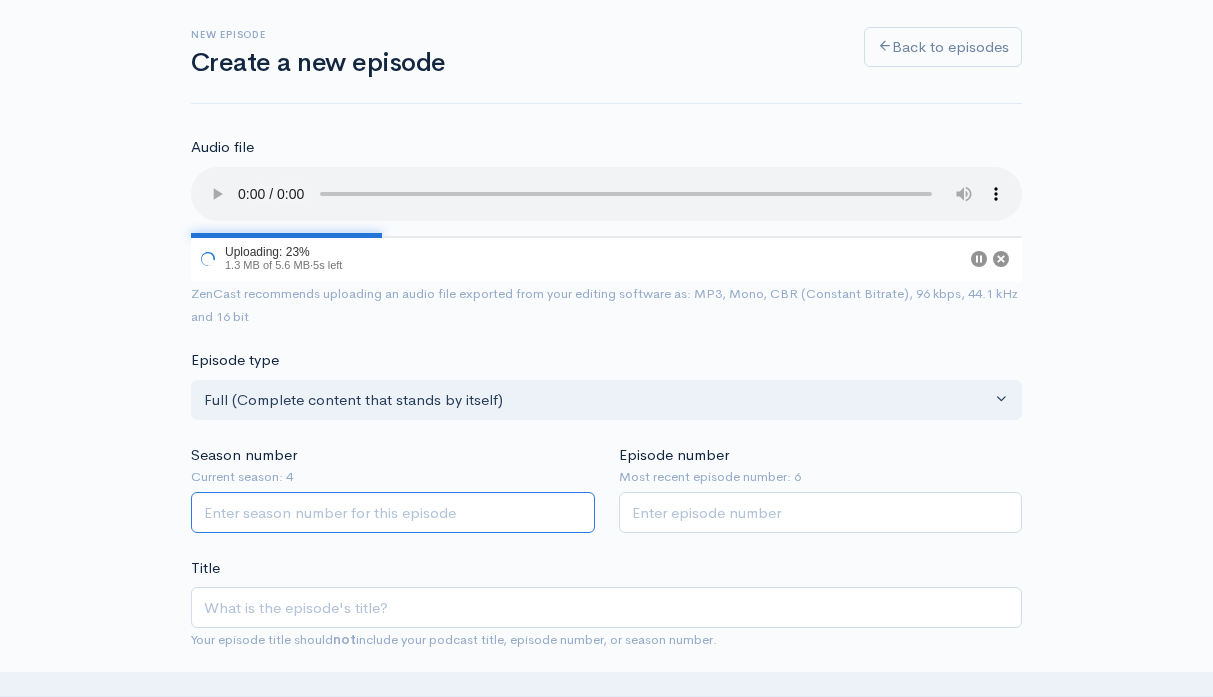 click on "Season number" at bounding box center (393, 512) 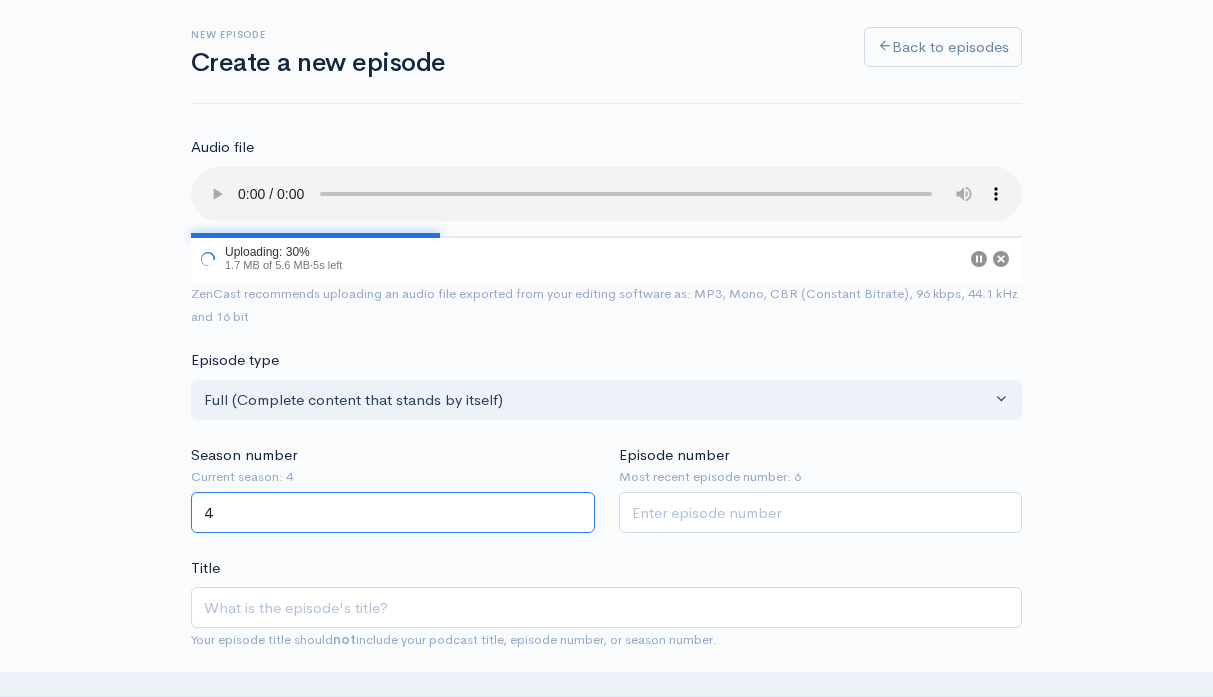 type on "4" 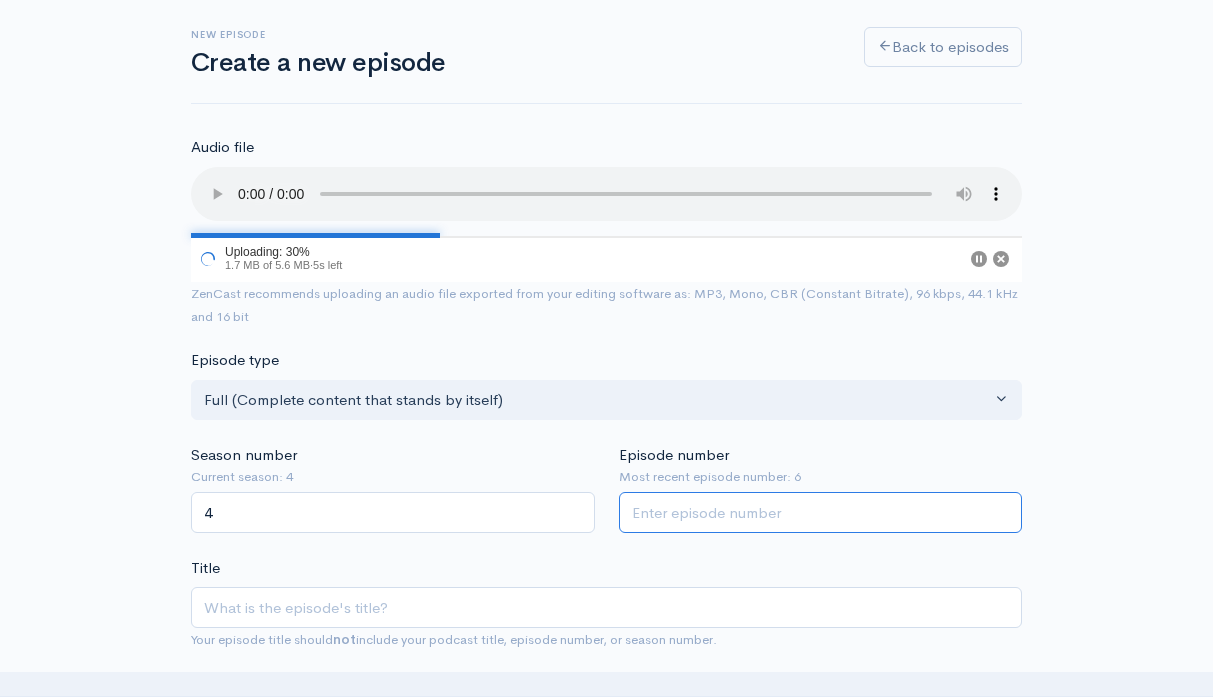 click on "Episode number" at bounding box center [821, 512] 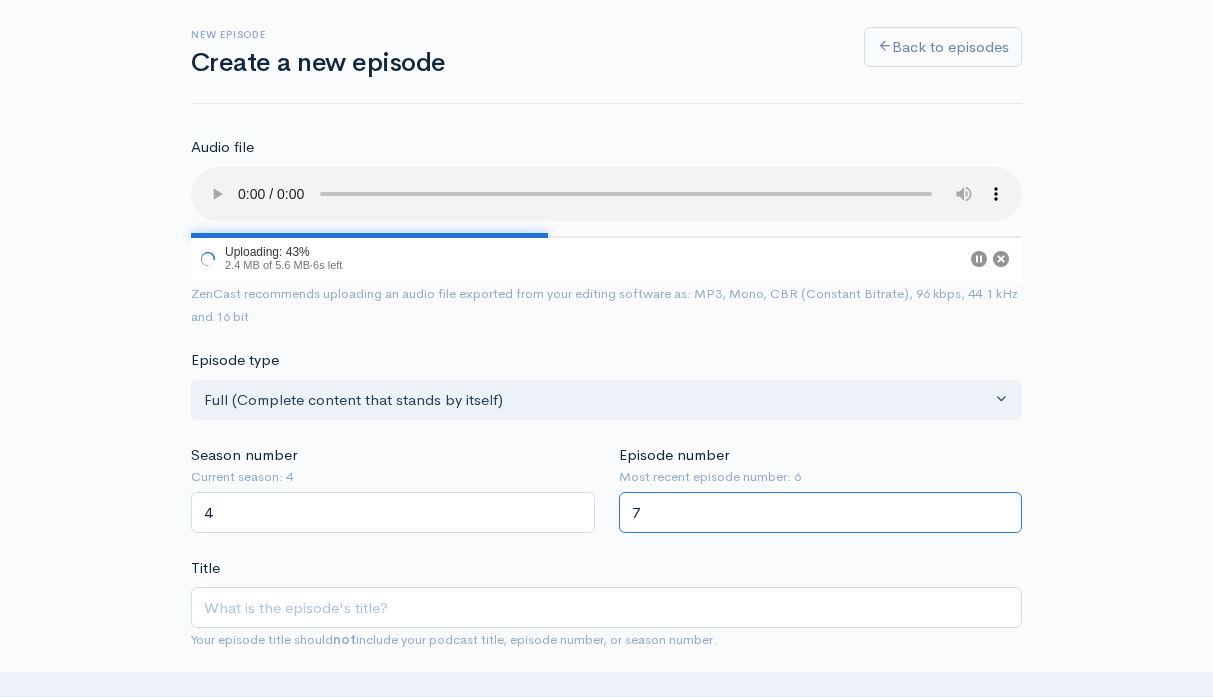 type on "7" 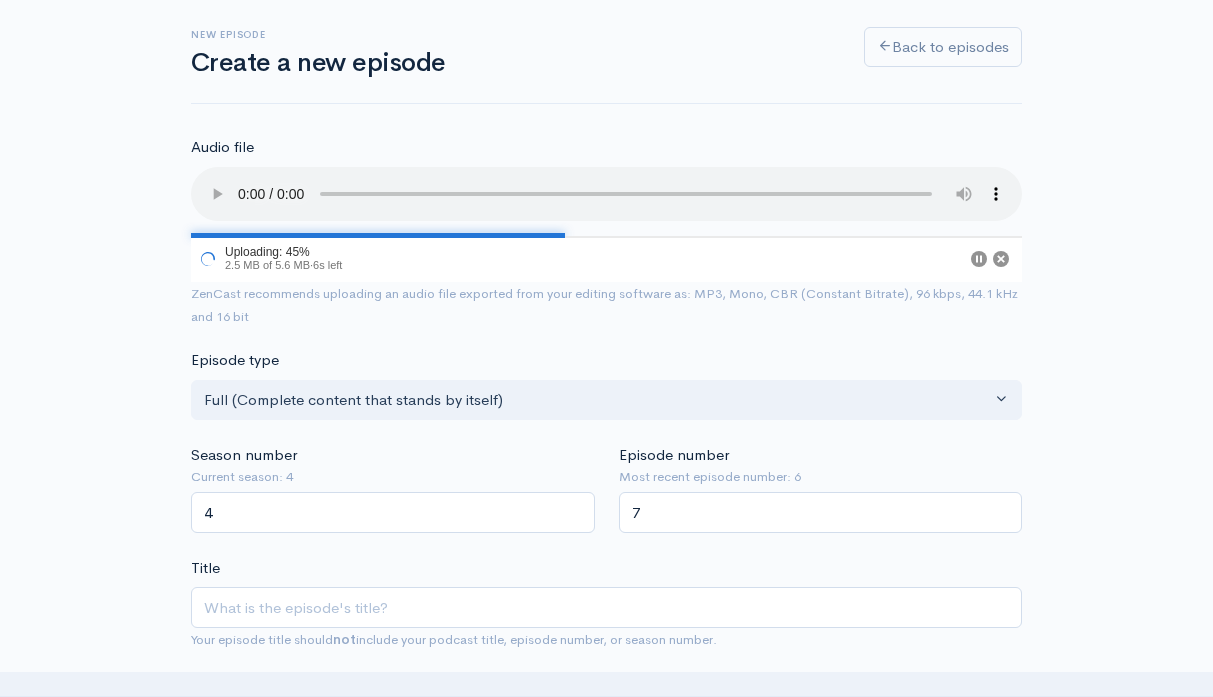 click on "Title     Your episode title should  not  include your podcast
title, episode number, or season number." at bounding box center (606, 604) 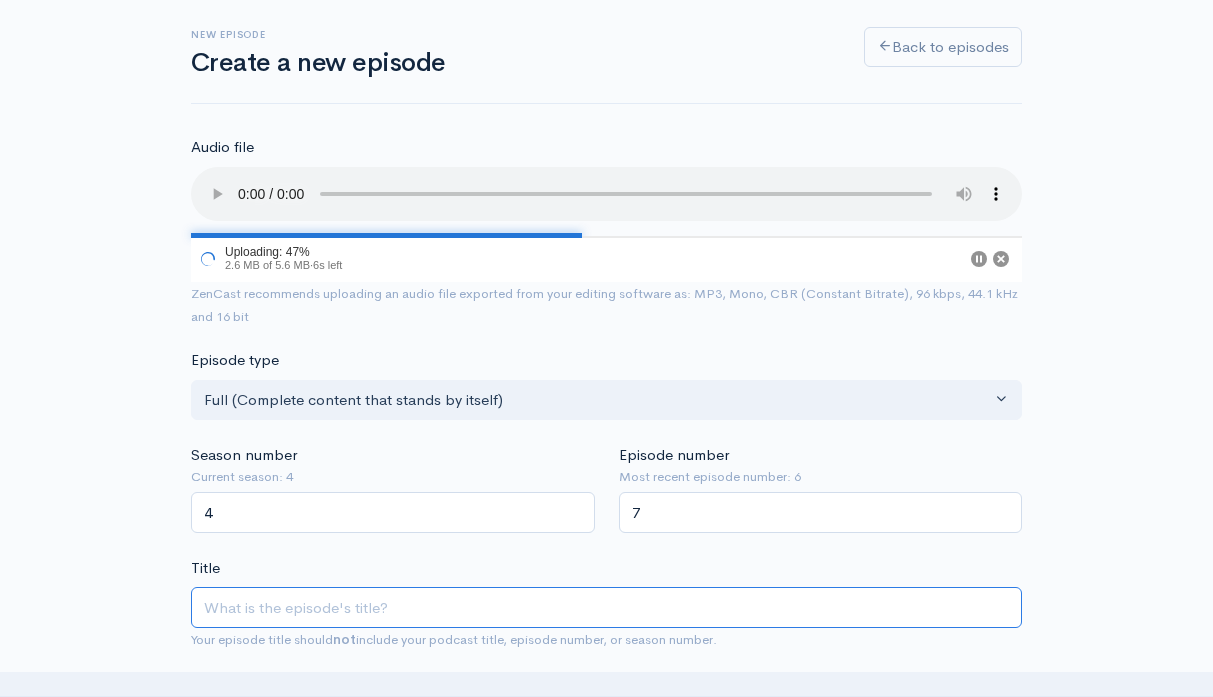 click on "Title" at bounding box center [606, 607] 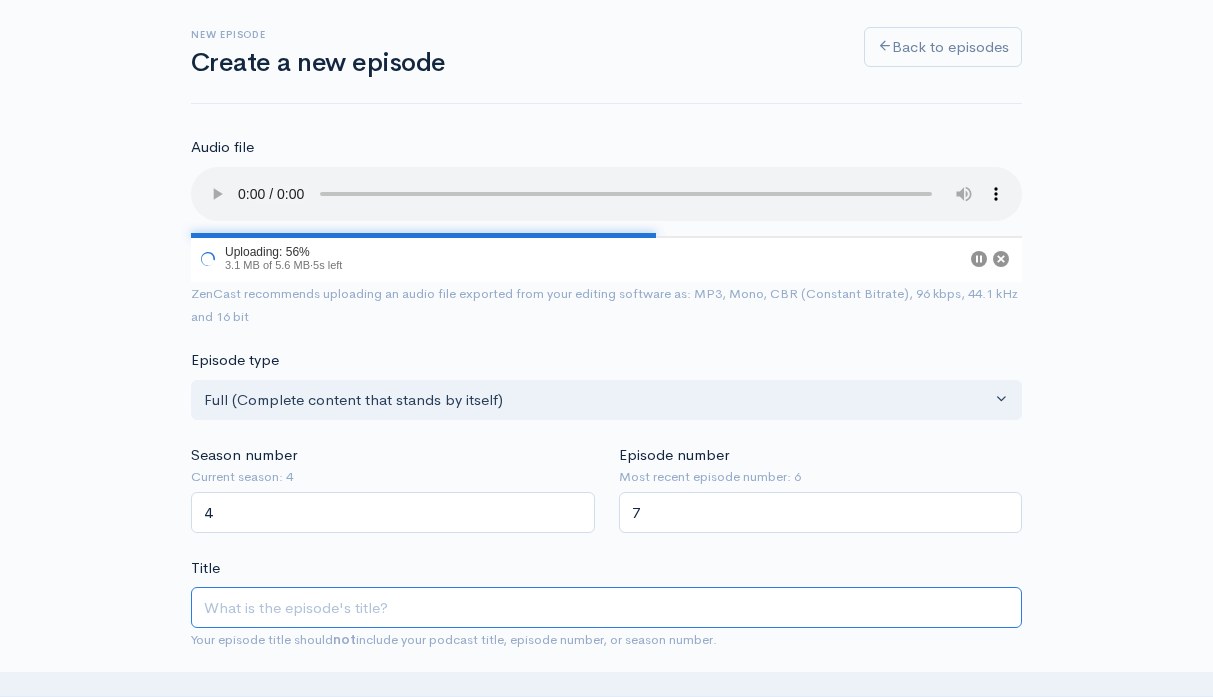 type on "H" 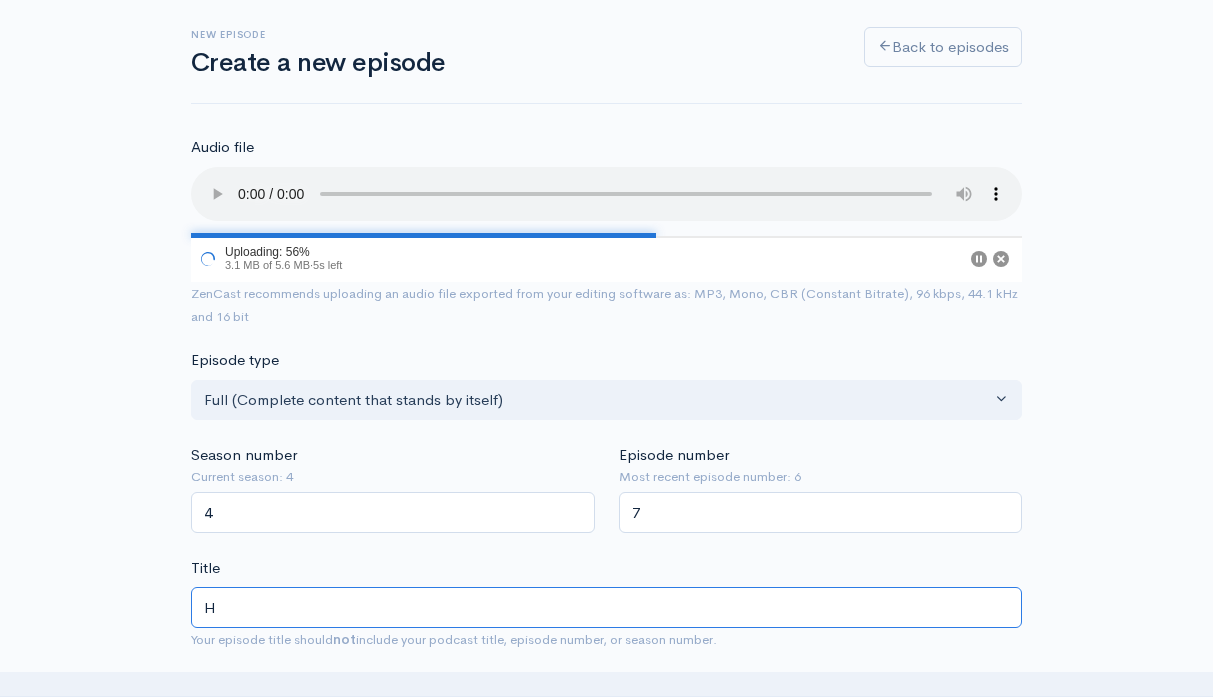 type on "h" 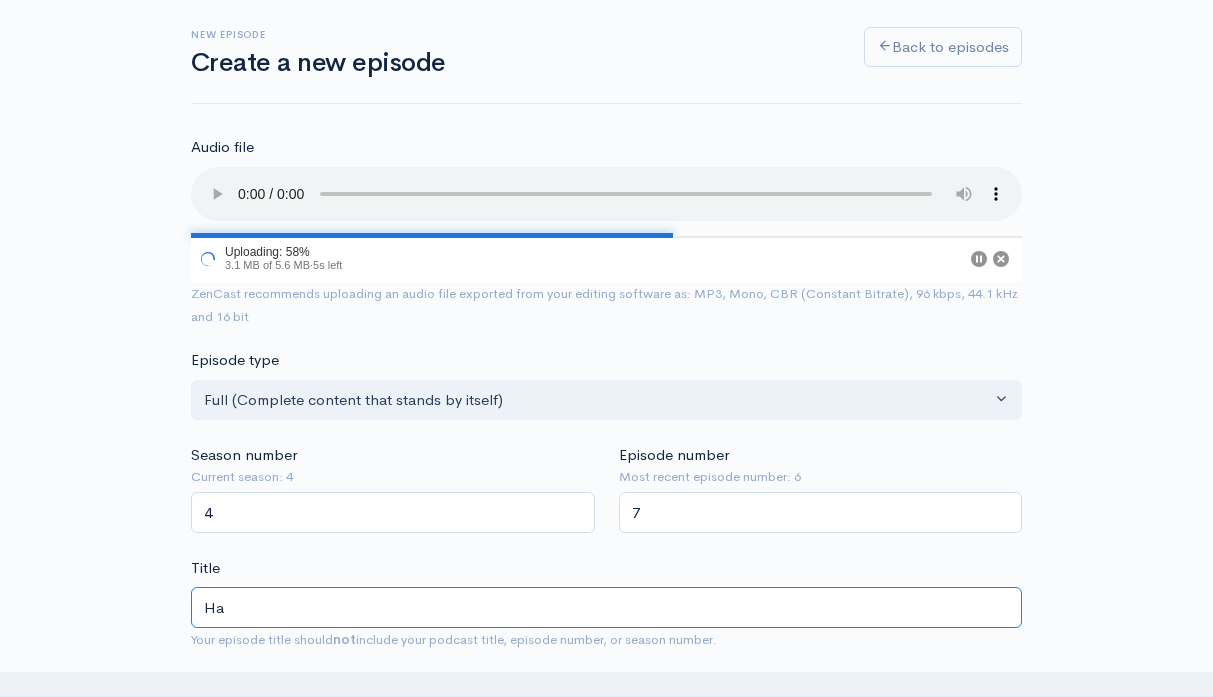 type on "Hap" 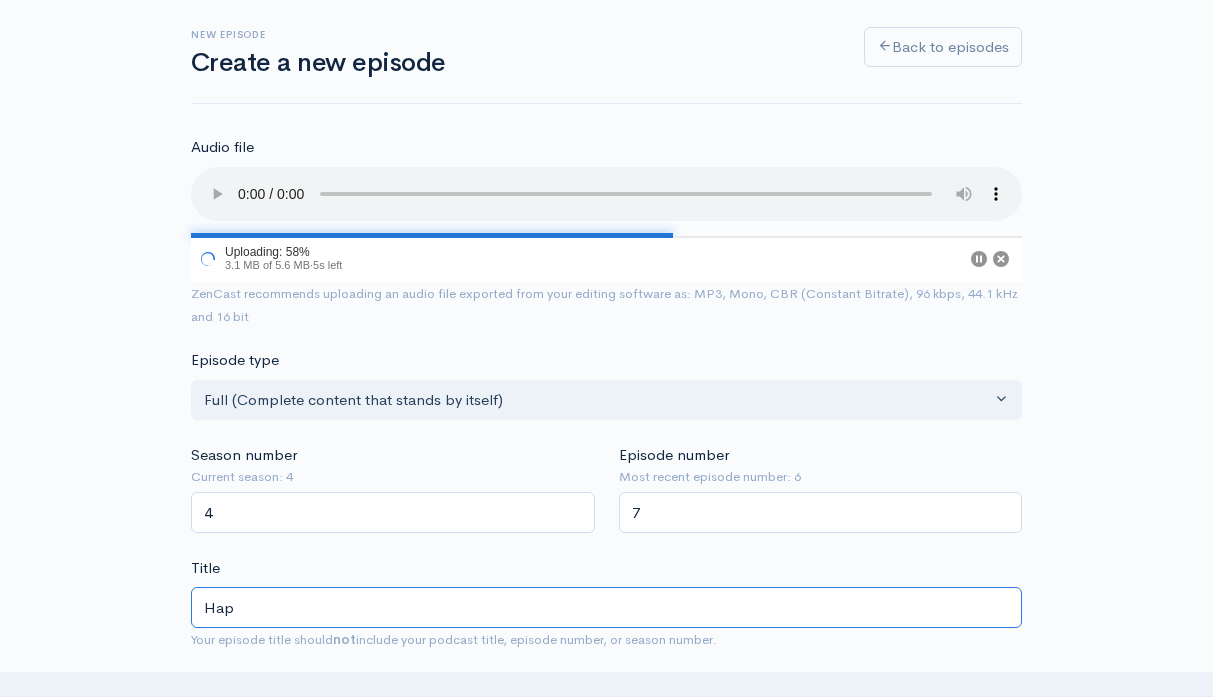 type on "hap" 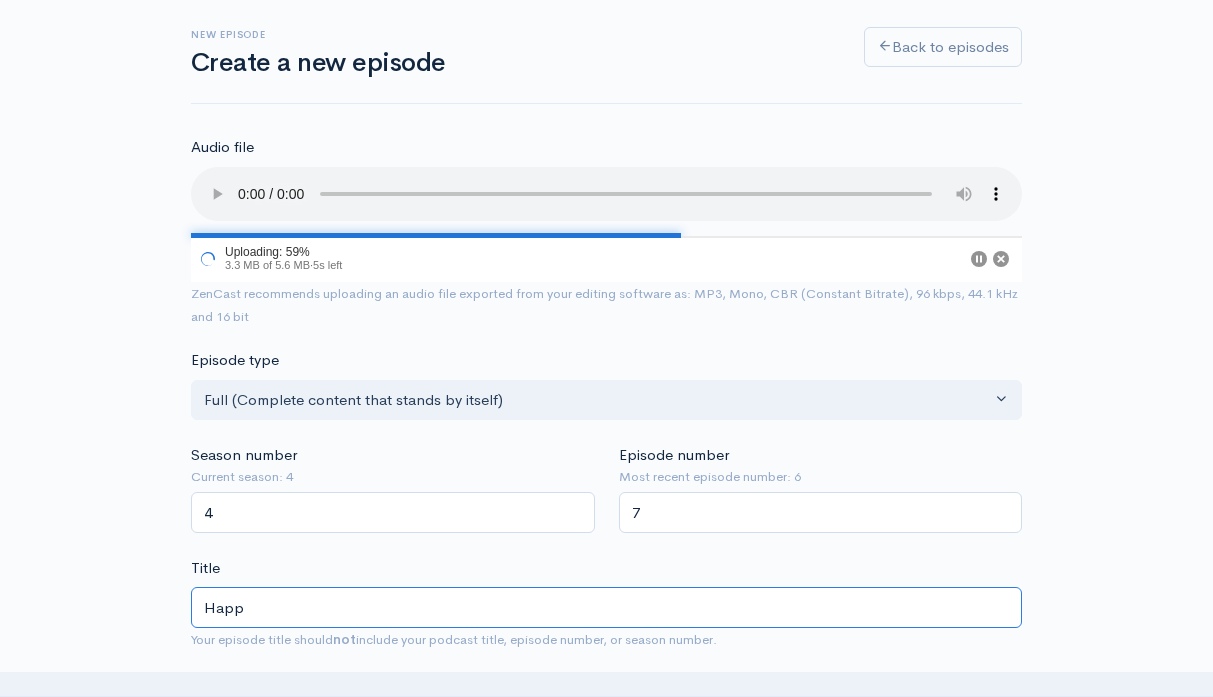 type on "happ" 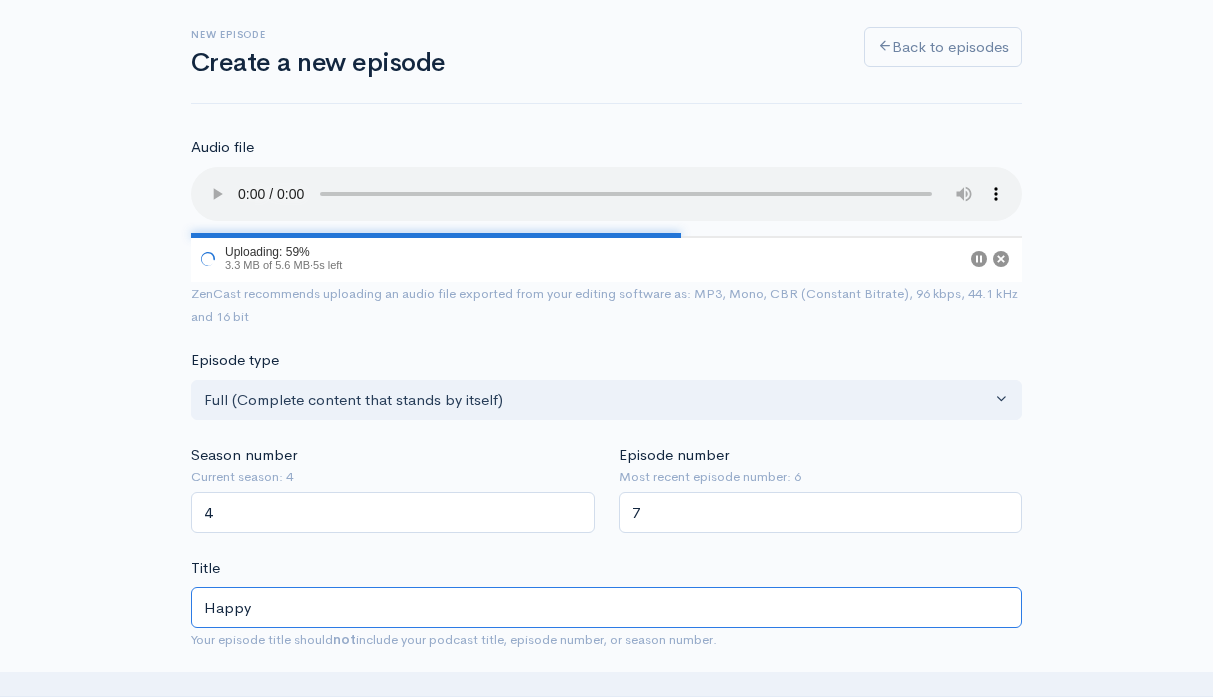 type on "Happy" 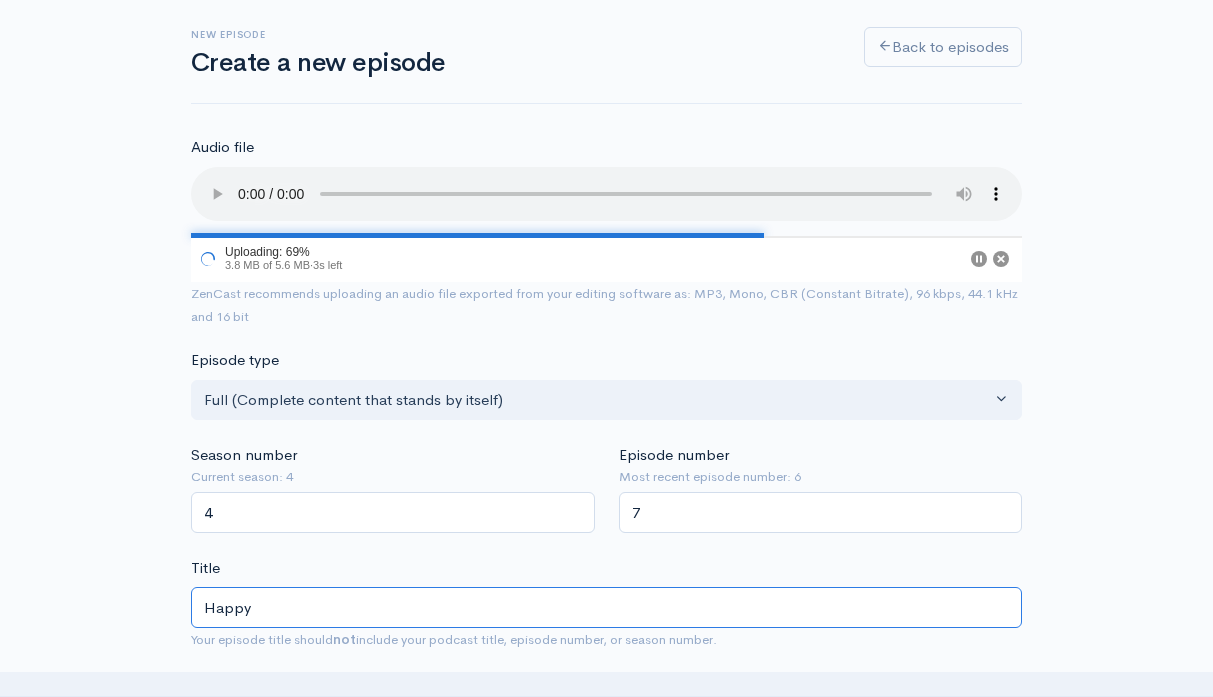 type on "Happy b" 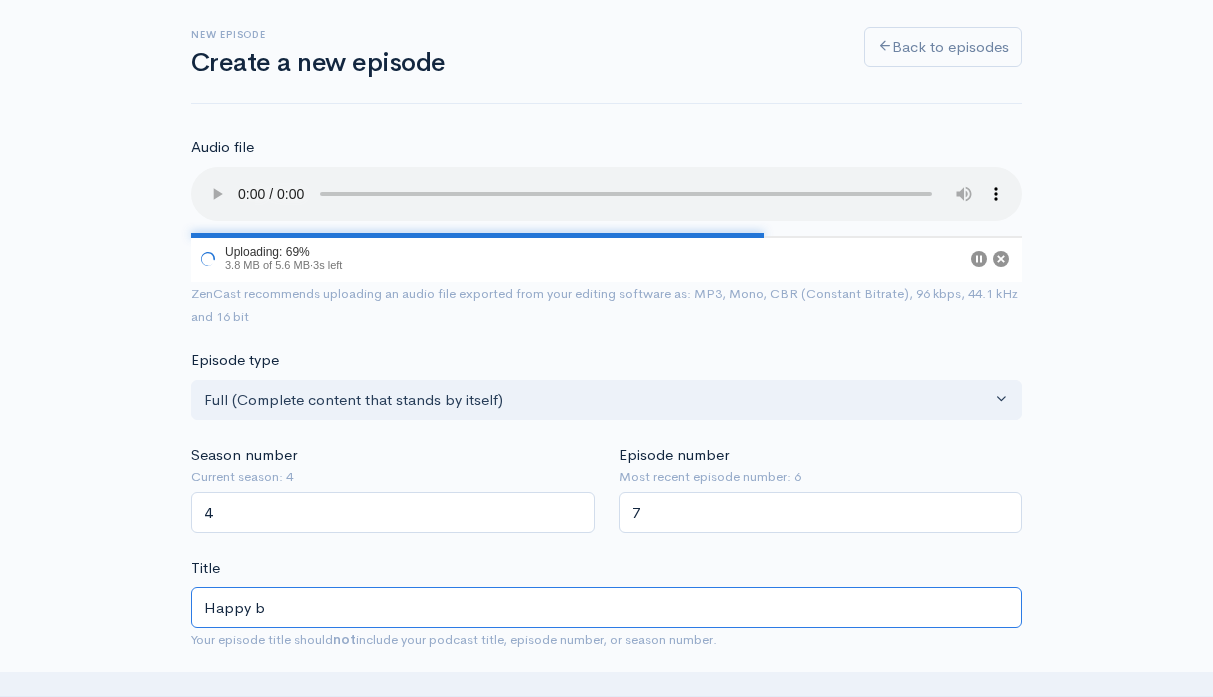 type on "happy-b" 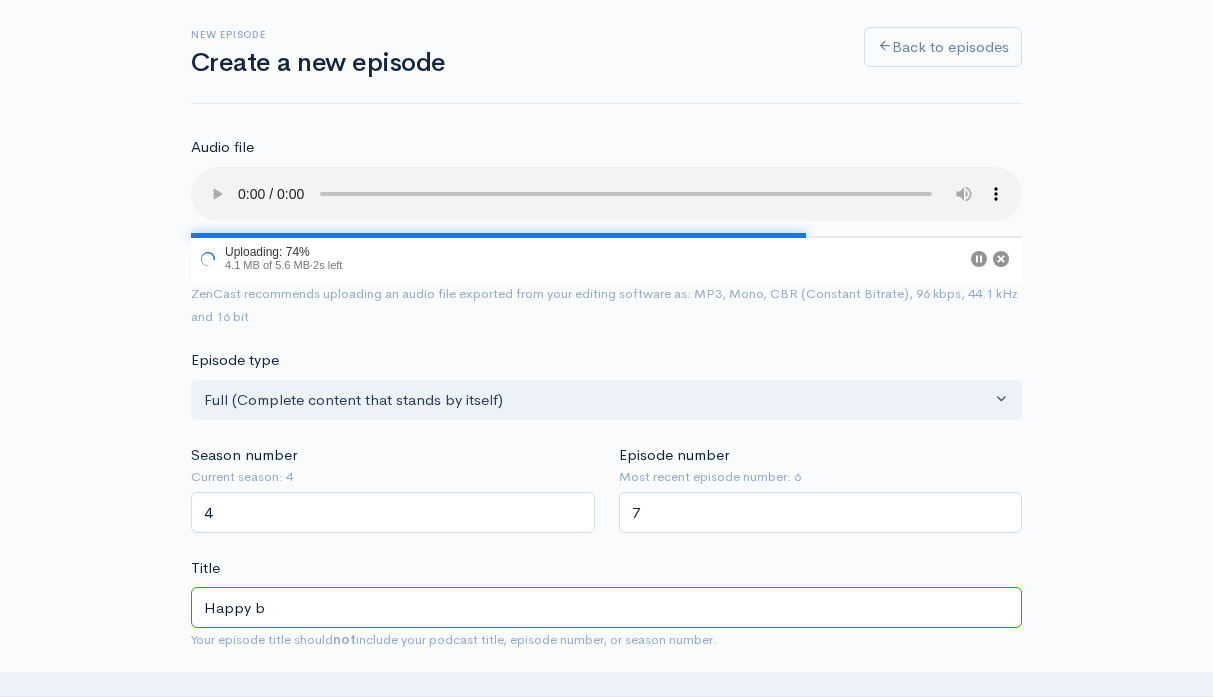 type on "Happy" 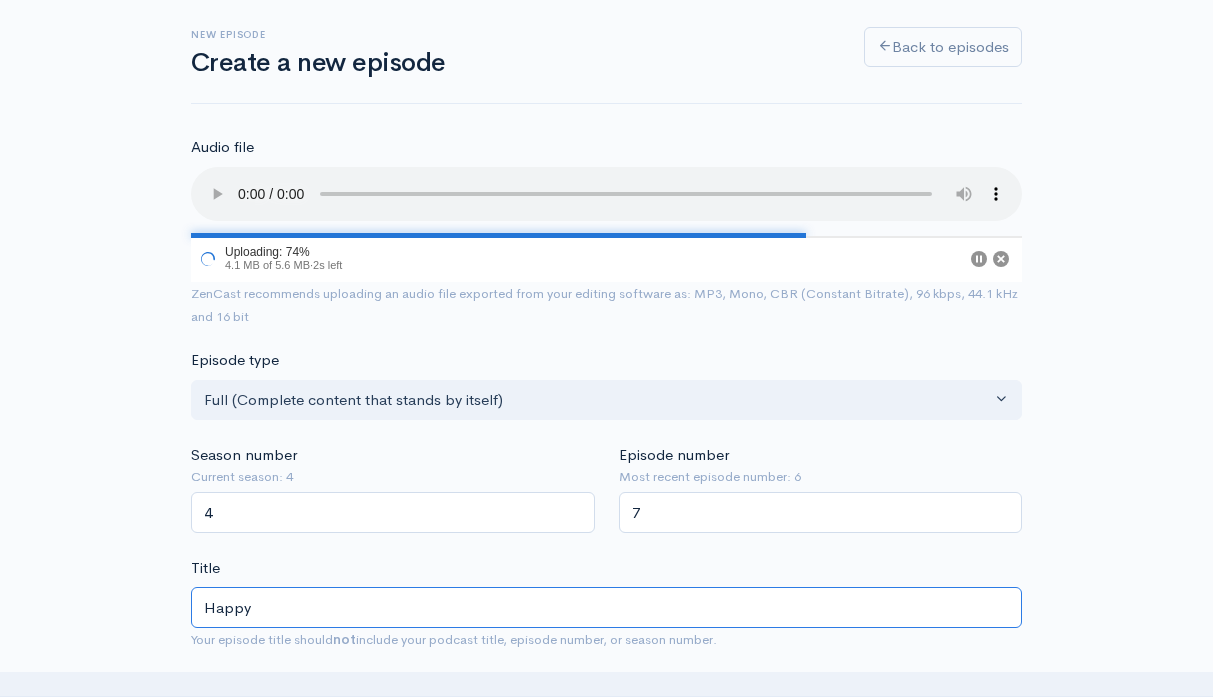 type on "happy" 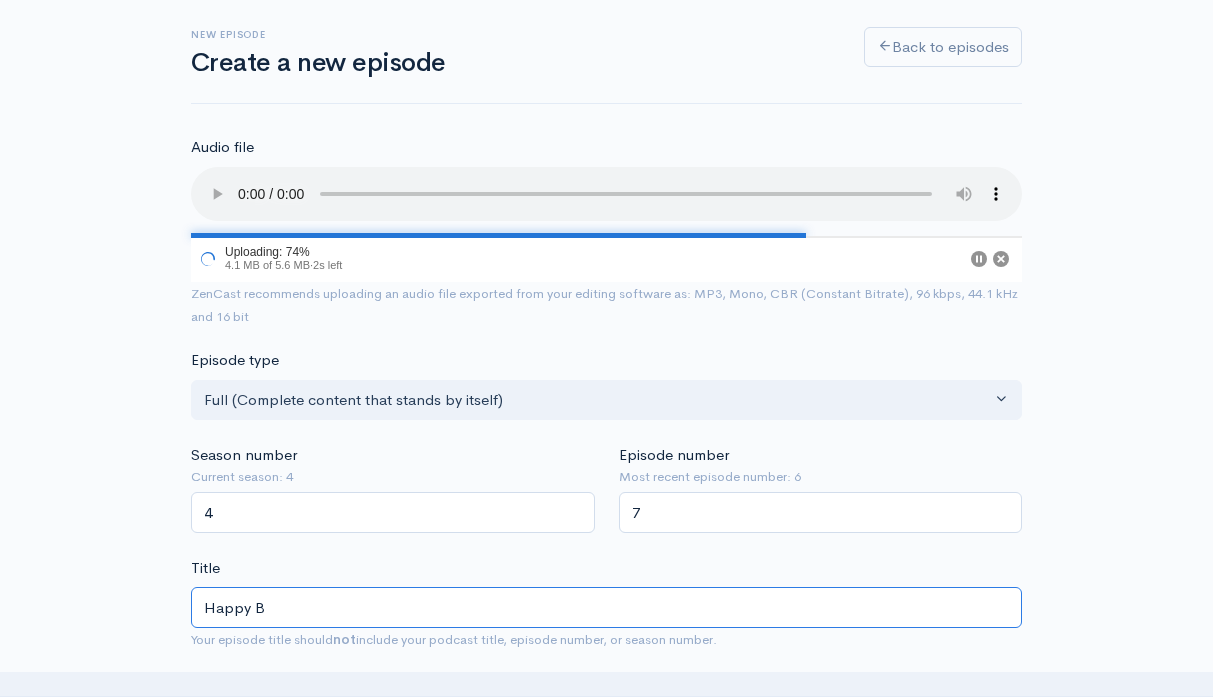 type on "happy-b" 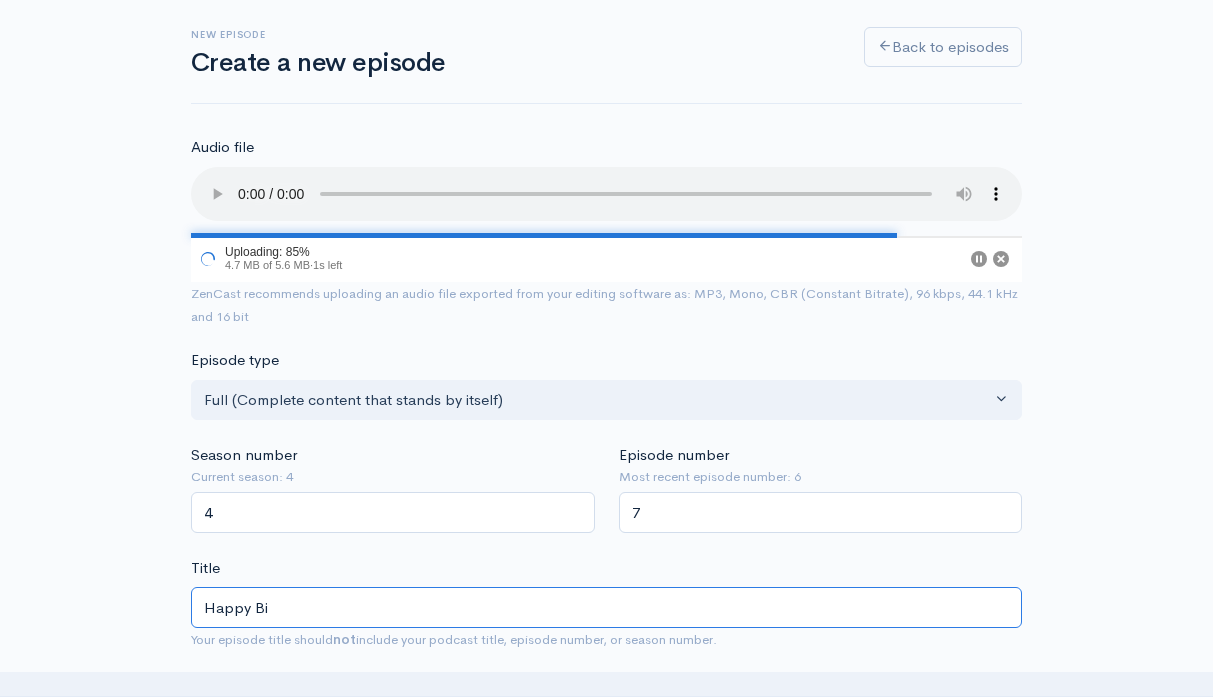 type on "Happy Bir" 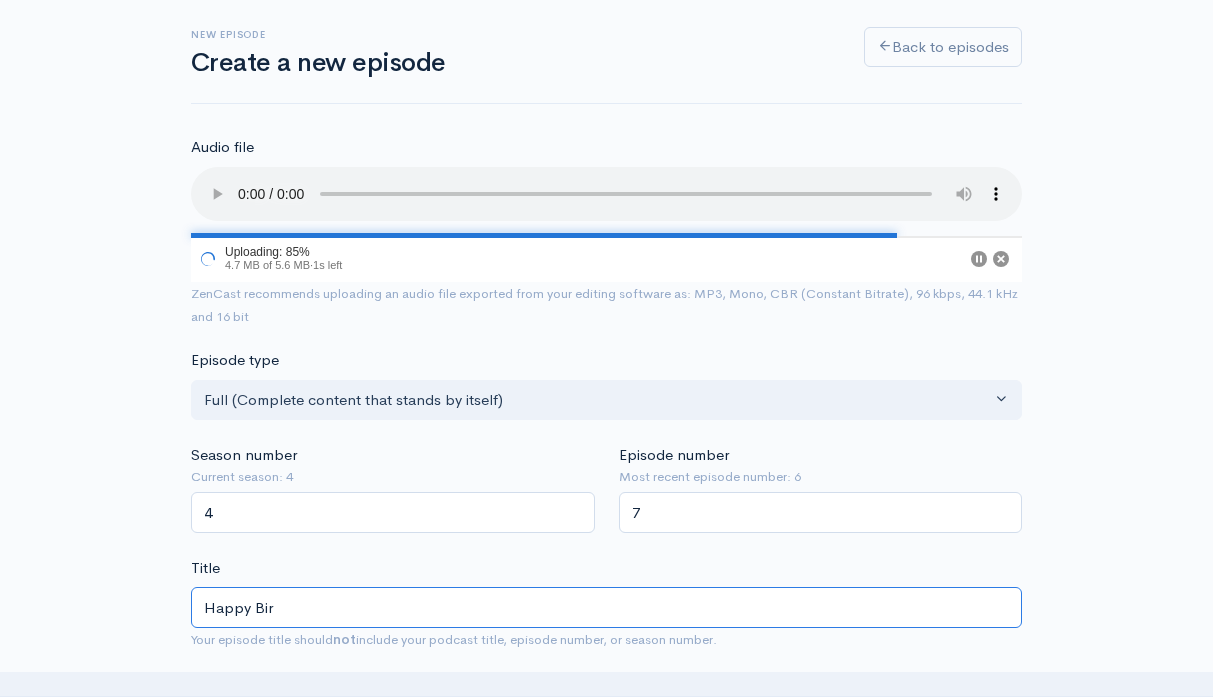 type on "happy-bir" 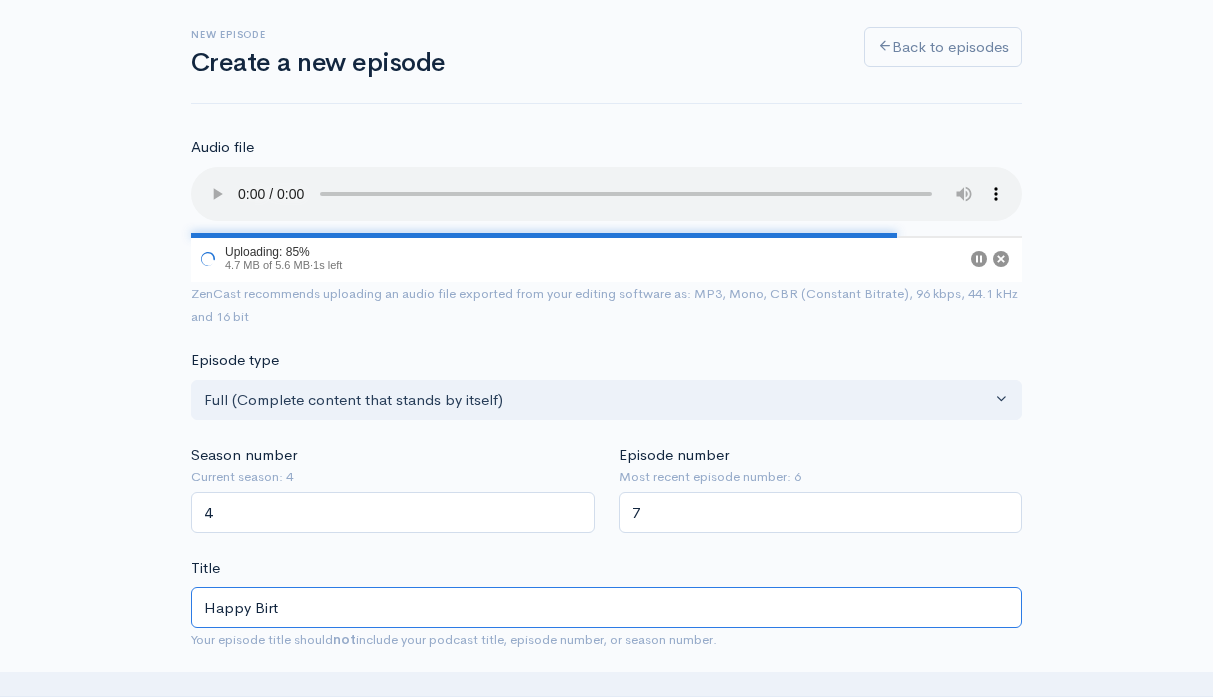 type on "happy-birt" 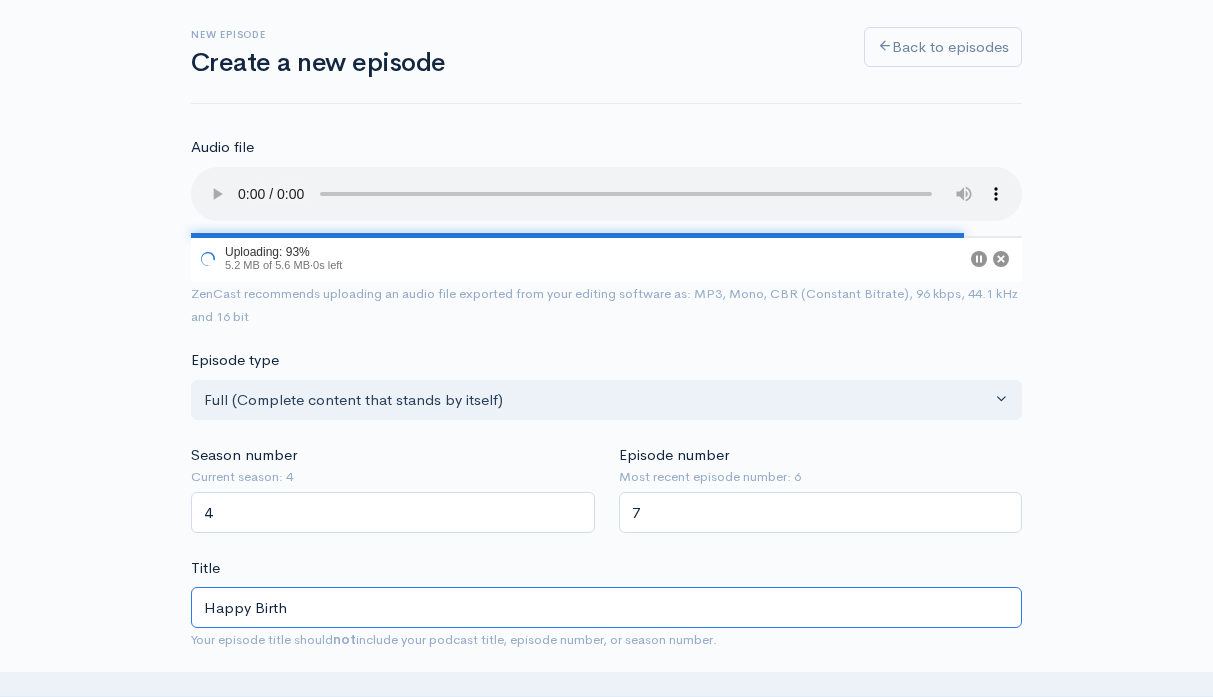 type on "Happy Birthd" 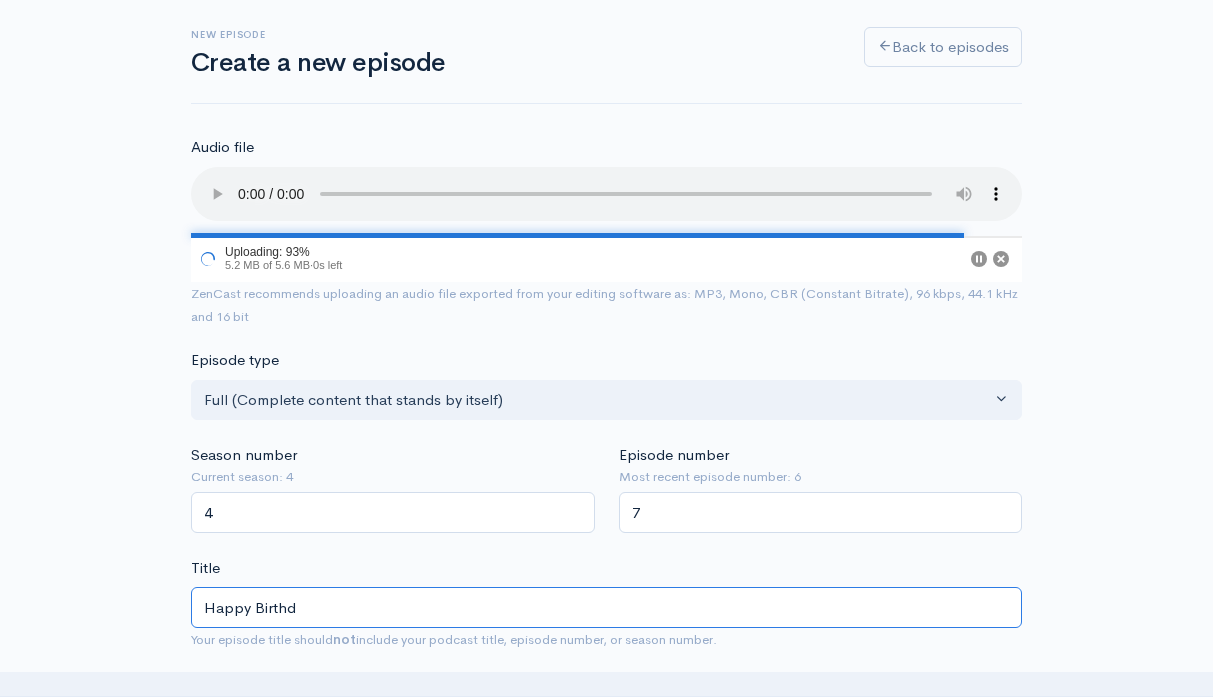 type on "happy-birthd" 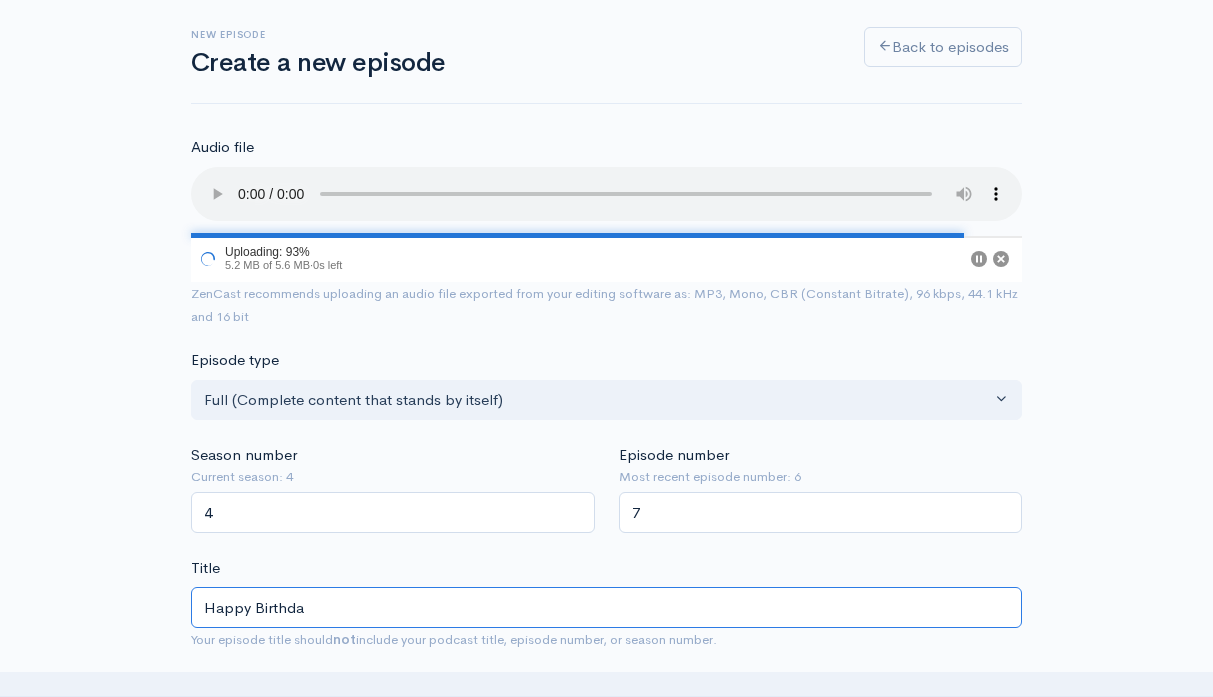 type on "happy-birthda" 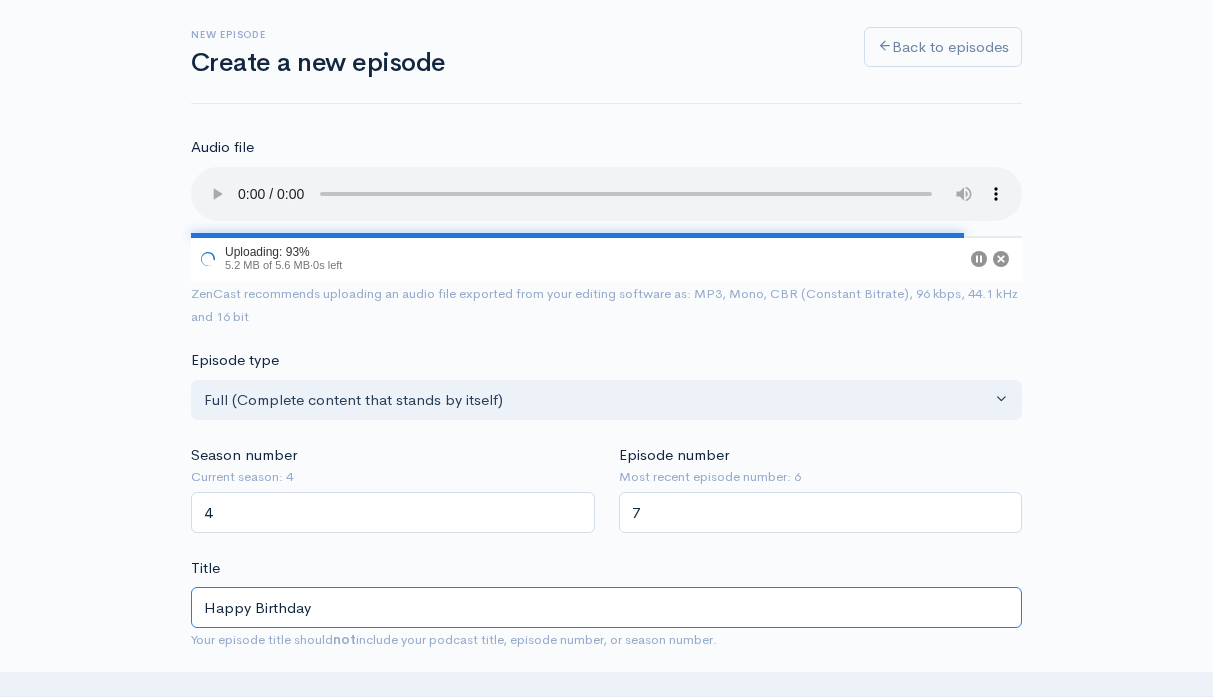 type on "happy-birthday" 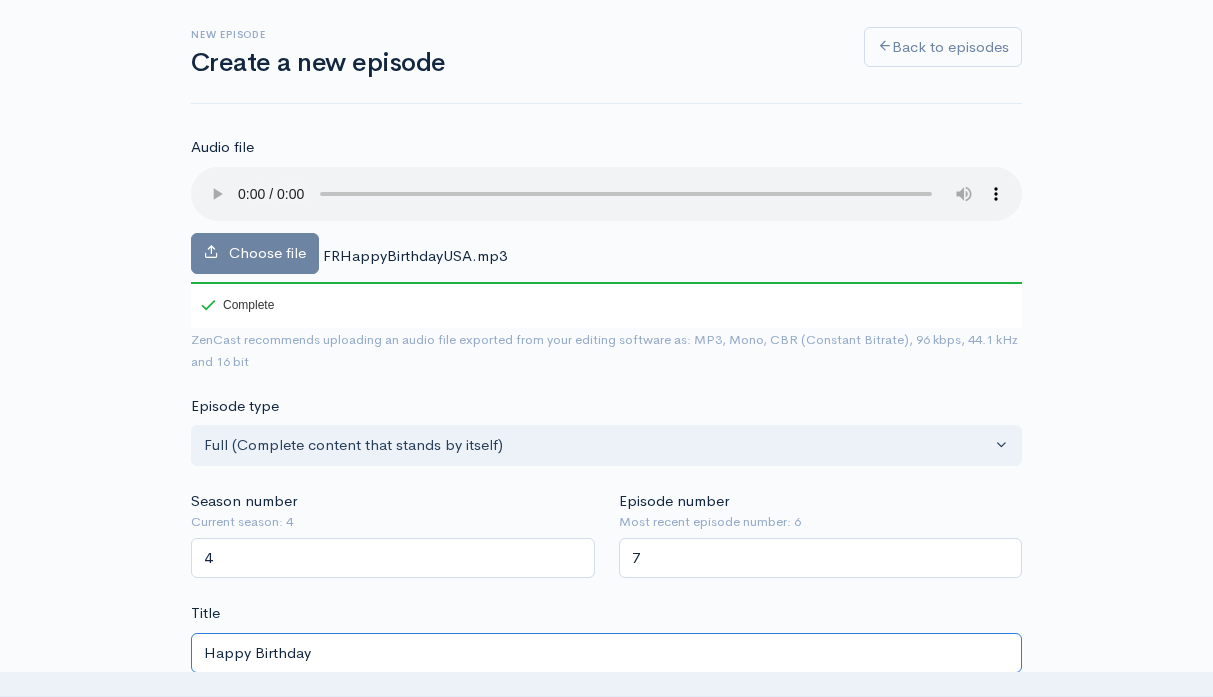 type on "Happy Birthday" 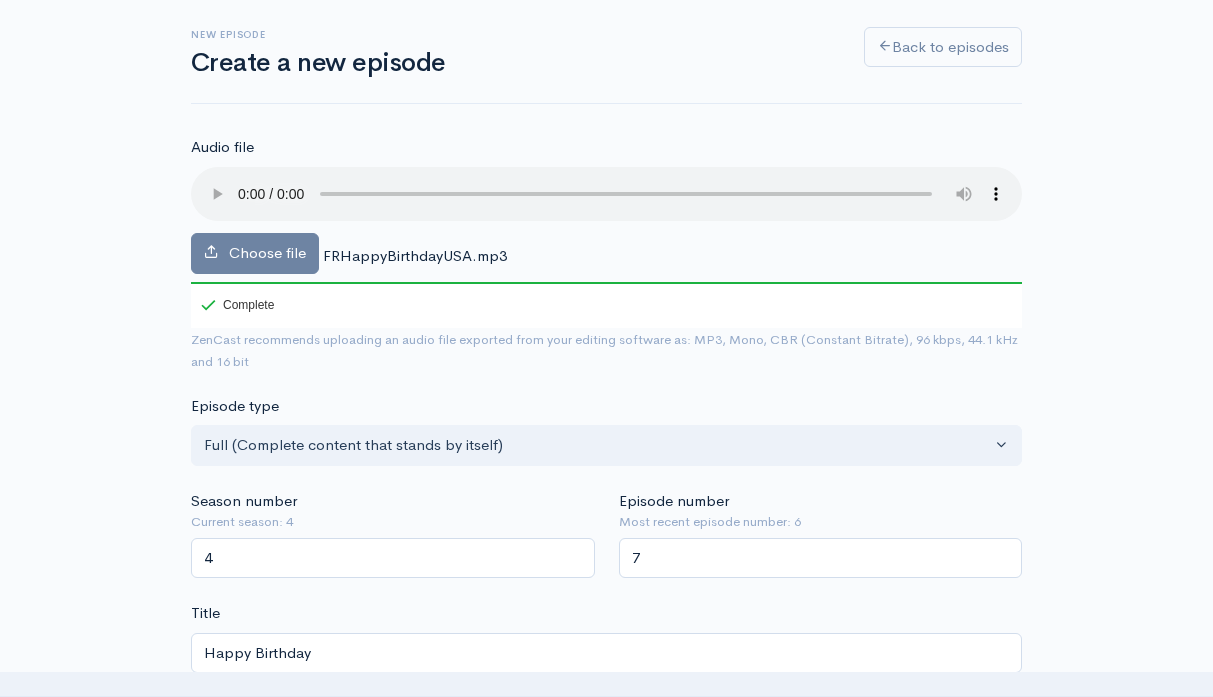 click on "Audio file       Choose file     FRHappyBirthdayUSA.mp3                 100   Complete   ZenCast recommends uploading an audio file exported from your editing
software as: MP3, Mono, CBR (Constant Bitrate), 96 kbps, 44.1 kHz and 16 bit   Episode type   Full (Complete content that stands by itself) Trailer (a short, promotional piece of content that represents a preview for a show) Bonus (extra content for a show (for example, behind the scenes information or interviews with the cast) Full (Complete content that stands by itself)     Season number   Current season: 4   4   Episode number   Most recent episode number: 6   7   Title   Happy Birthday   Your episode title should  not  include your podcast
title, episode number, or season number.   Slug   happy-birthday   The slug will be used in the URL for the episode.     Subtitle     No need to repeat the main title of the episode, it's best to add a little more context.   Publication date and time       July, 03 2025 13:34       Show notes" at bounding box center (606, 1222) 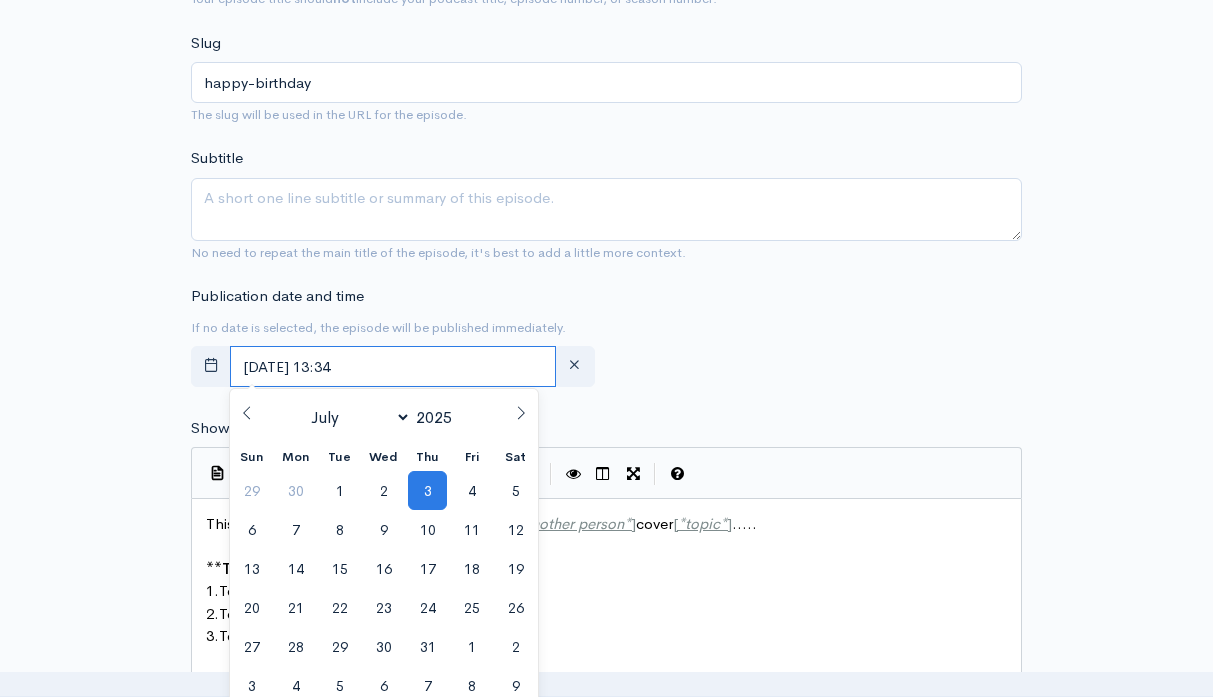 click on "July, 03 2025 13:34" at bounding box center [393, 366] 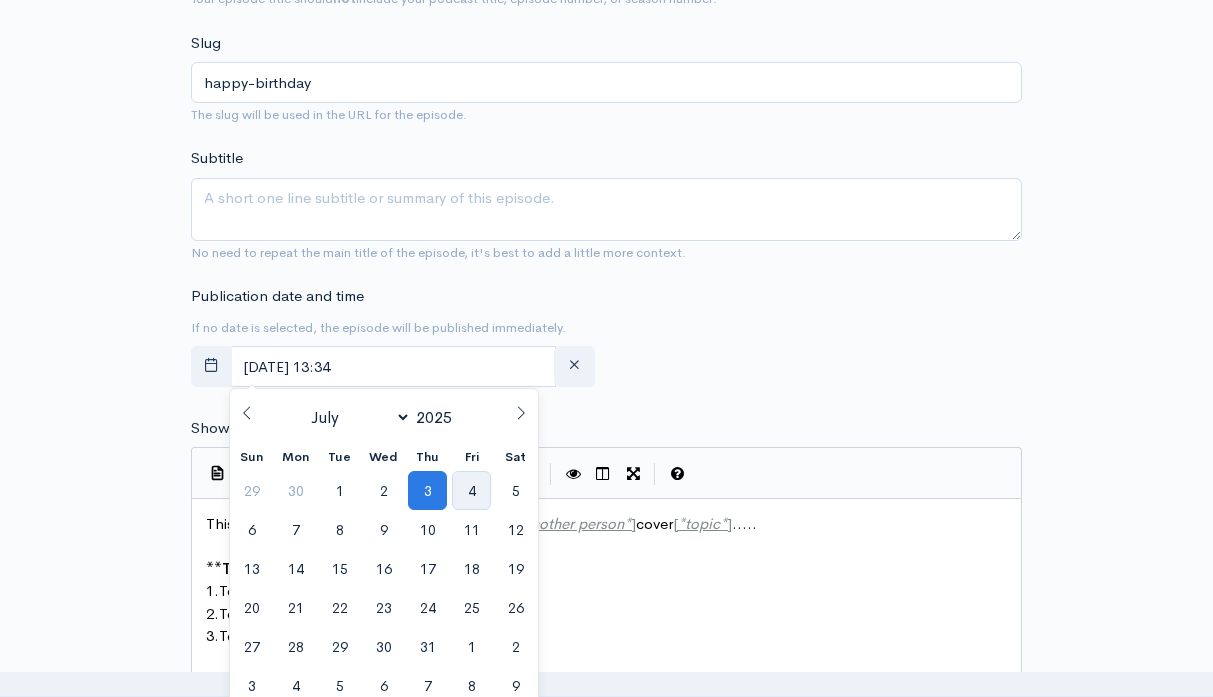 click on "4" at bounding box center (471, 490) 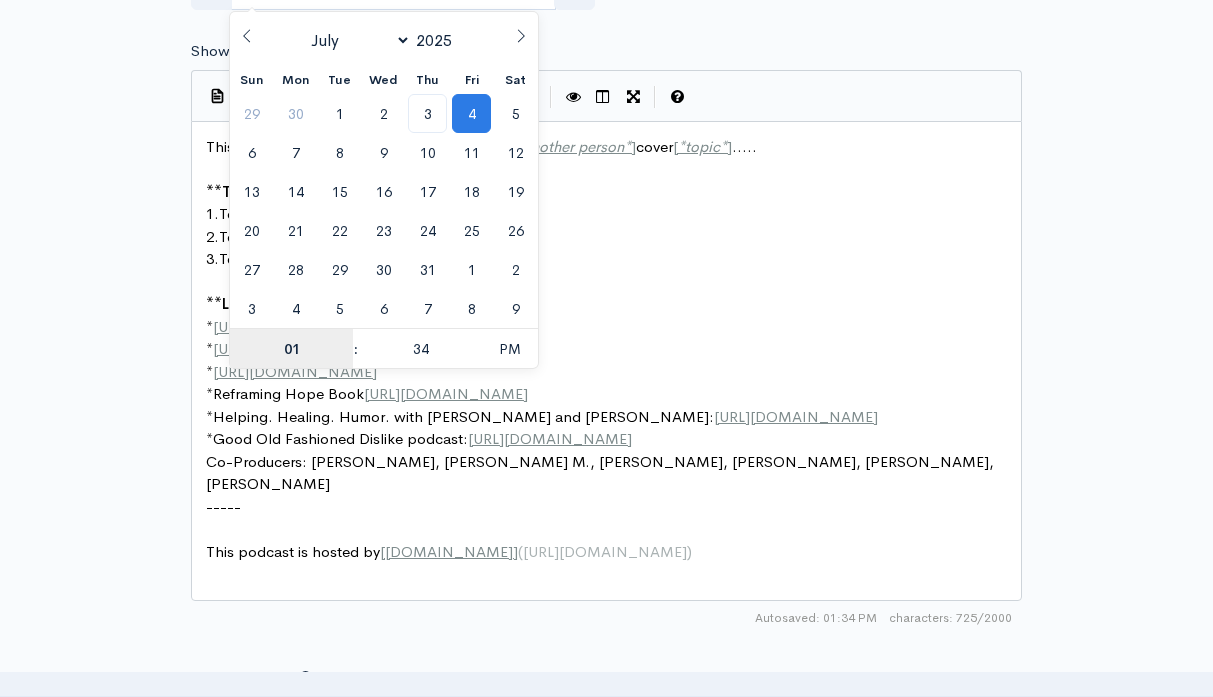 type on "7" 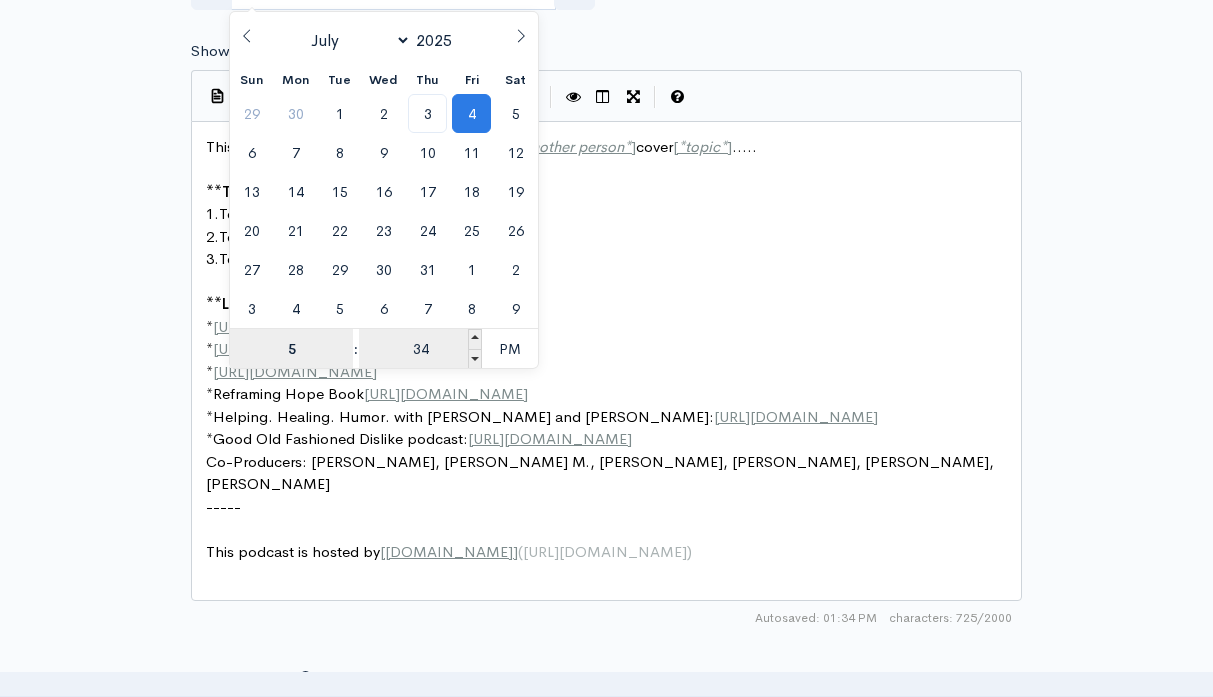 type on "5" 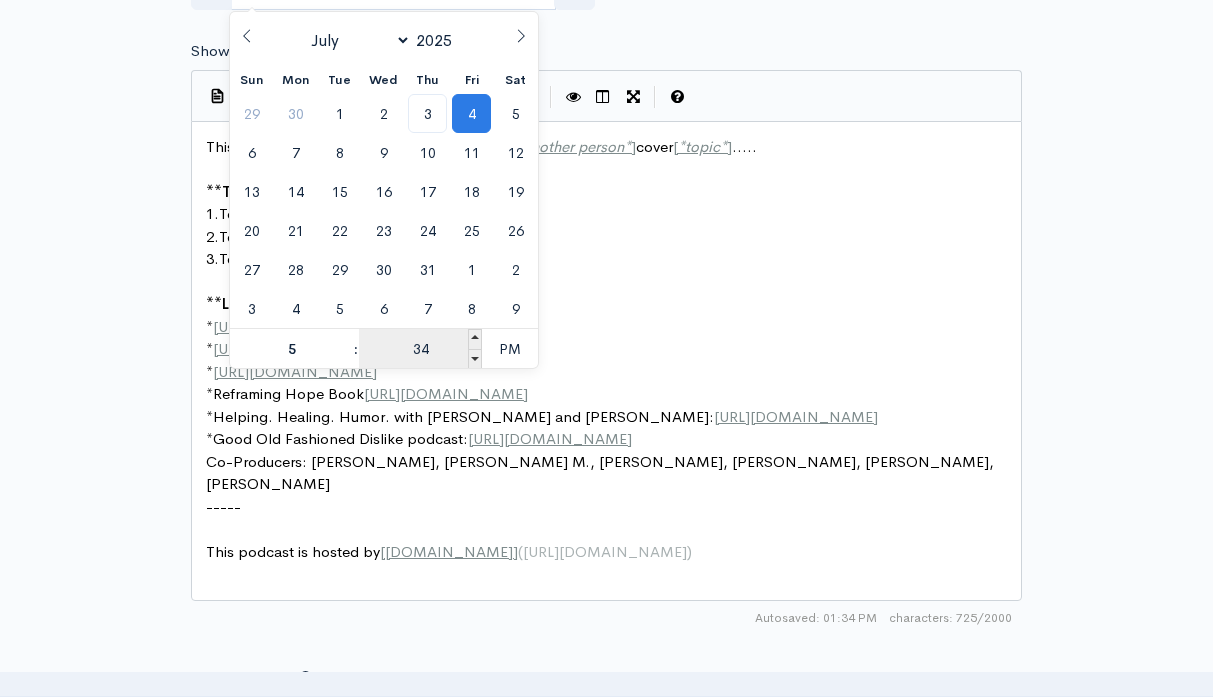 type on "July, 04 2025 17:34" 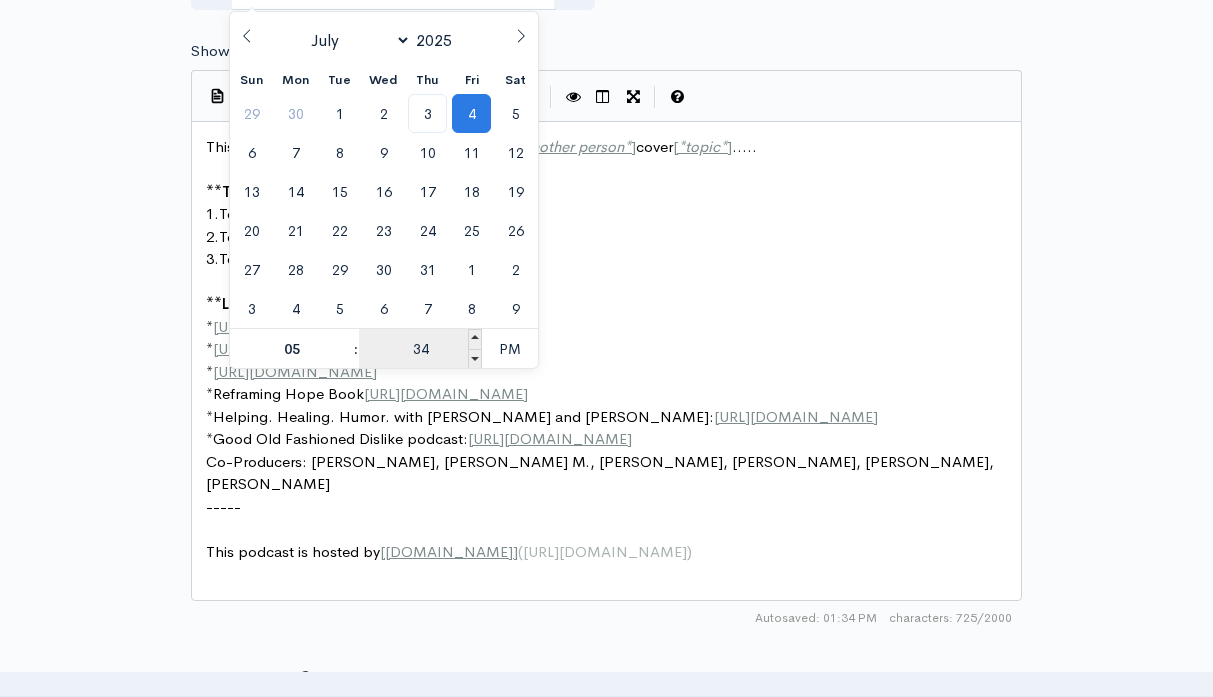 click on "34" at bounding box center [420, 349] 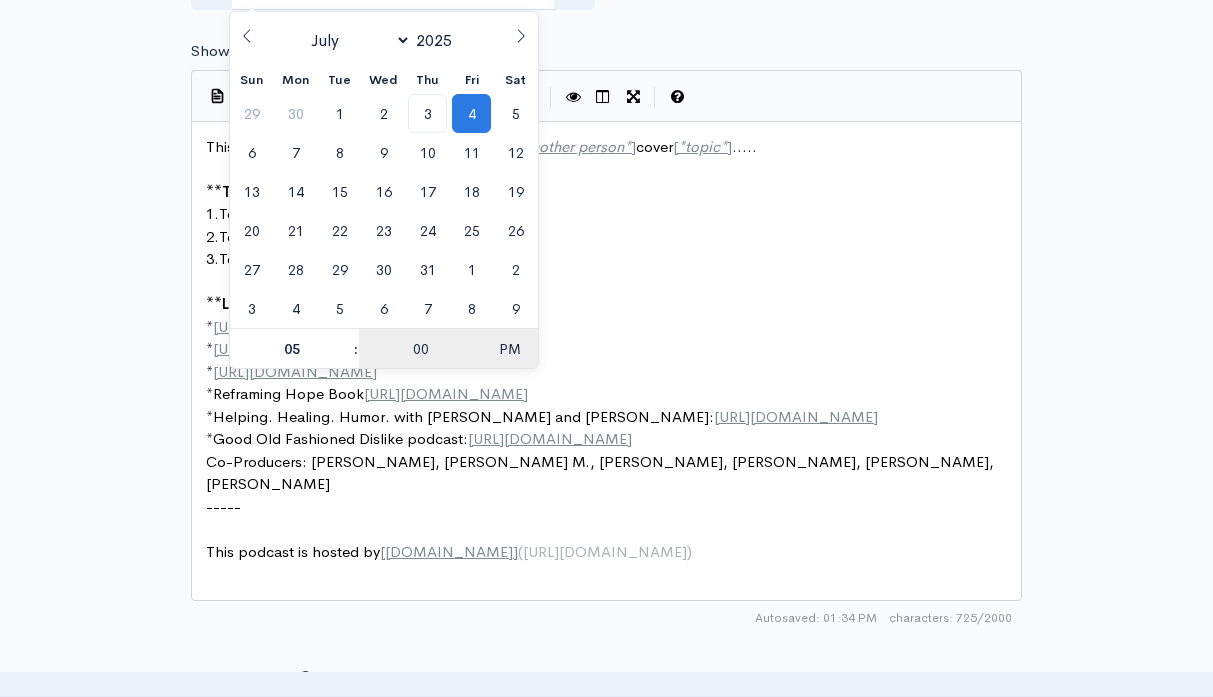type on "00" 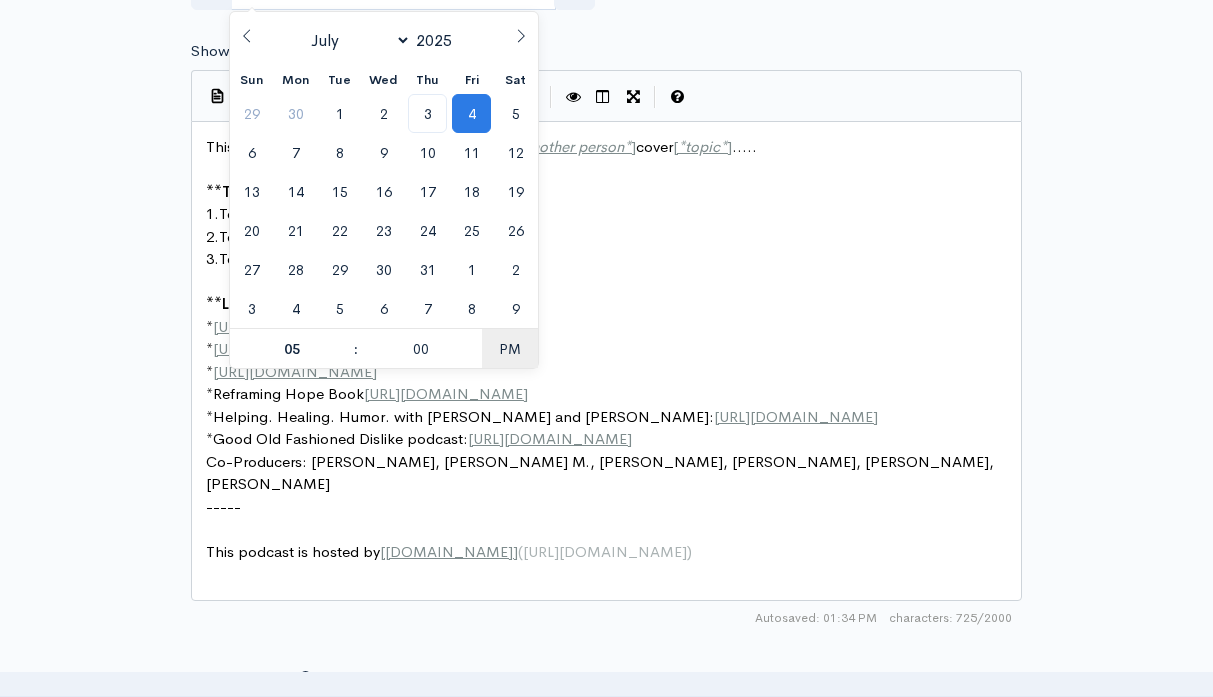 click on "PM" at bounding box center (509, 349) 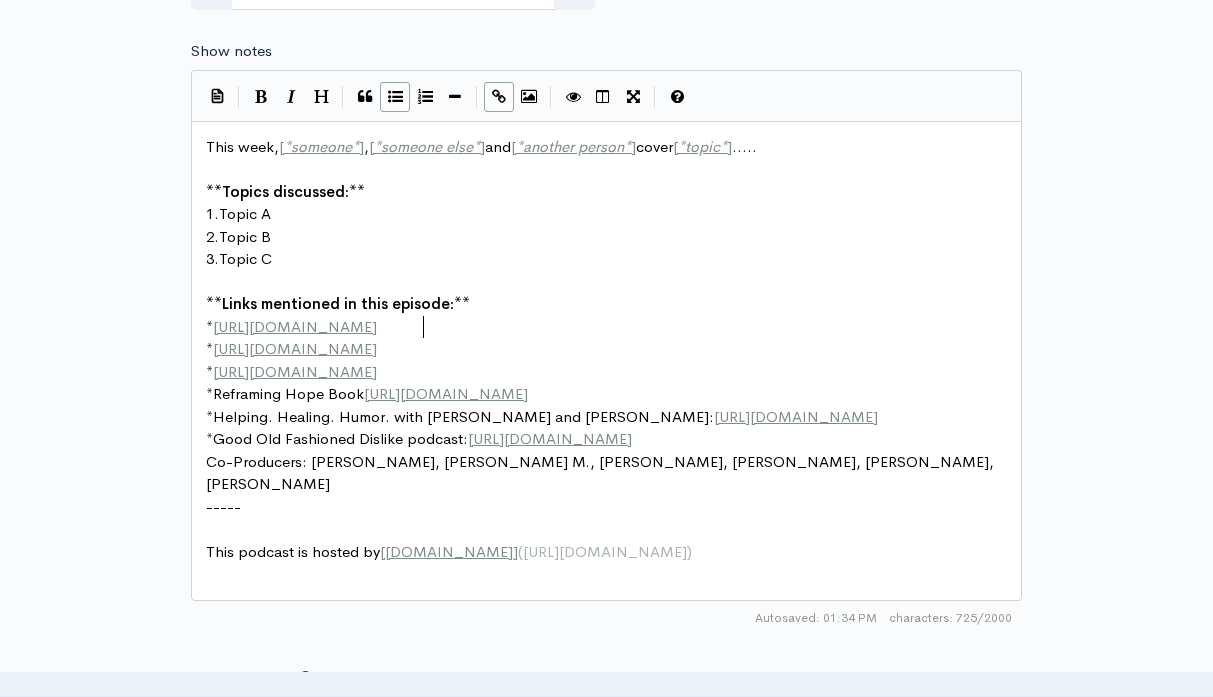 click on "*  http://www.benandtravis.com" at bounding box center (606, 327) 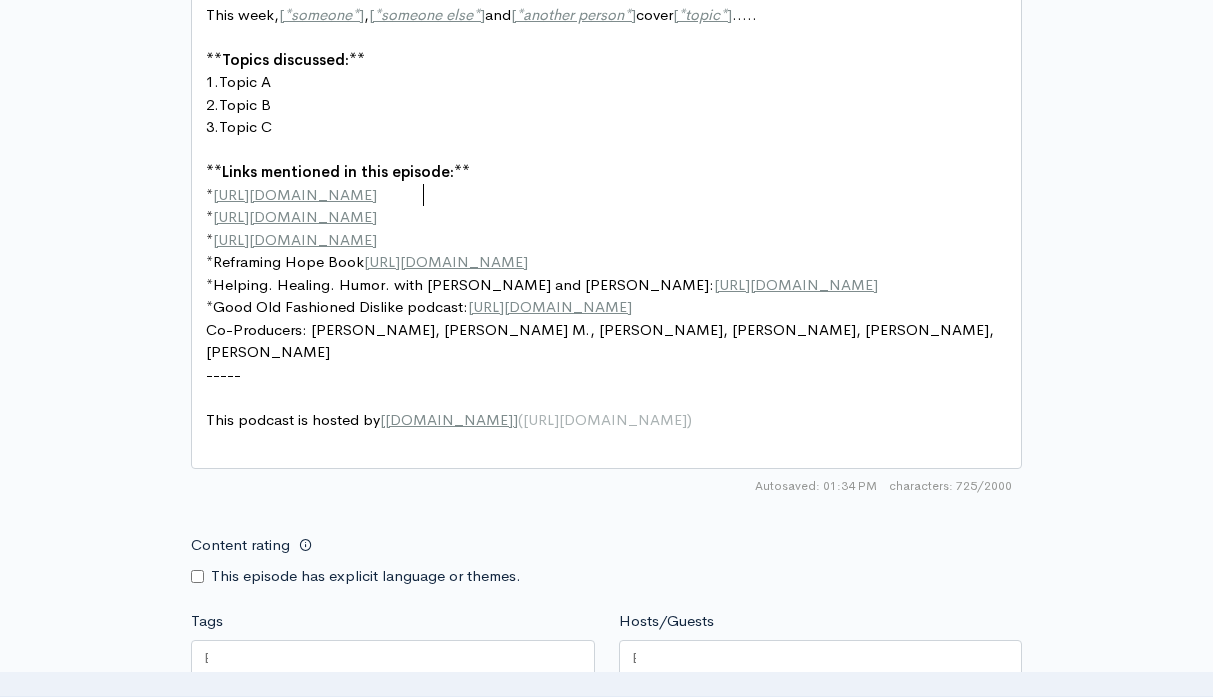 click on "Co-Producers: Justin B., Cayron M., Doris C., Rhonda F., Scott K., Mary H." at bounding box center (602, 341) 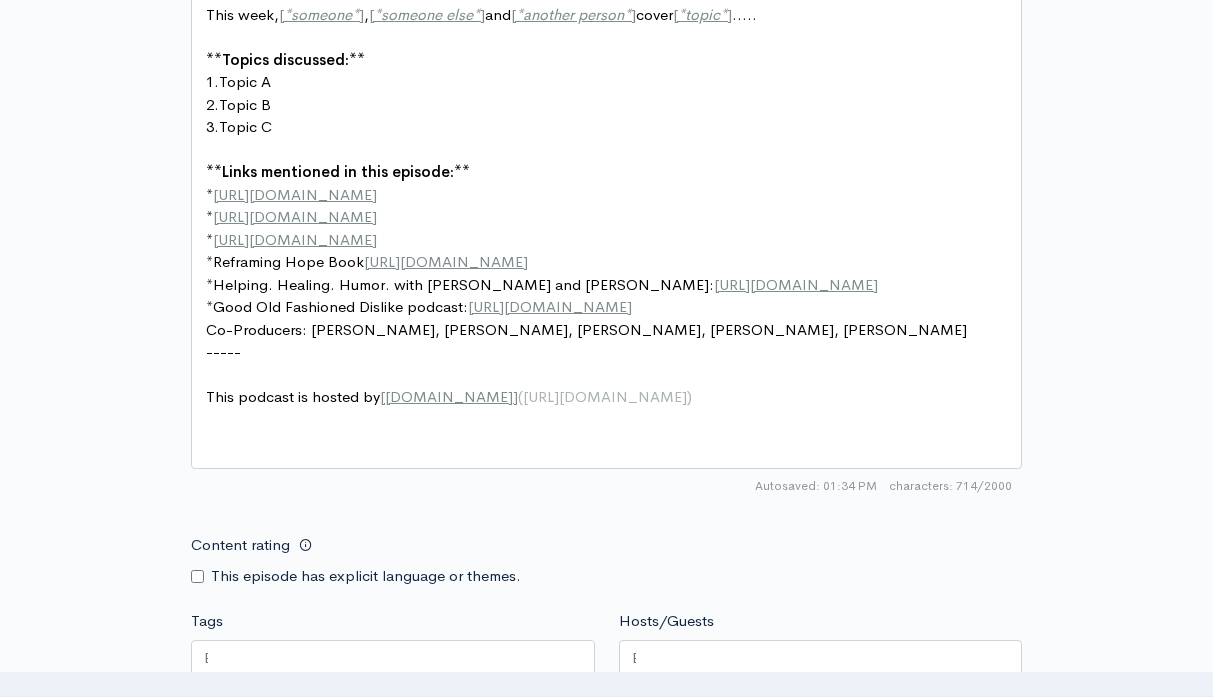 click on "Content rating         This episode has explicit language or themes." at bounding box center [393, 556] 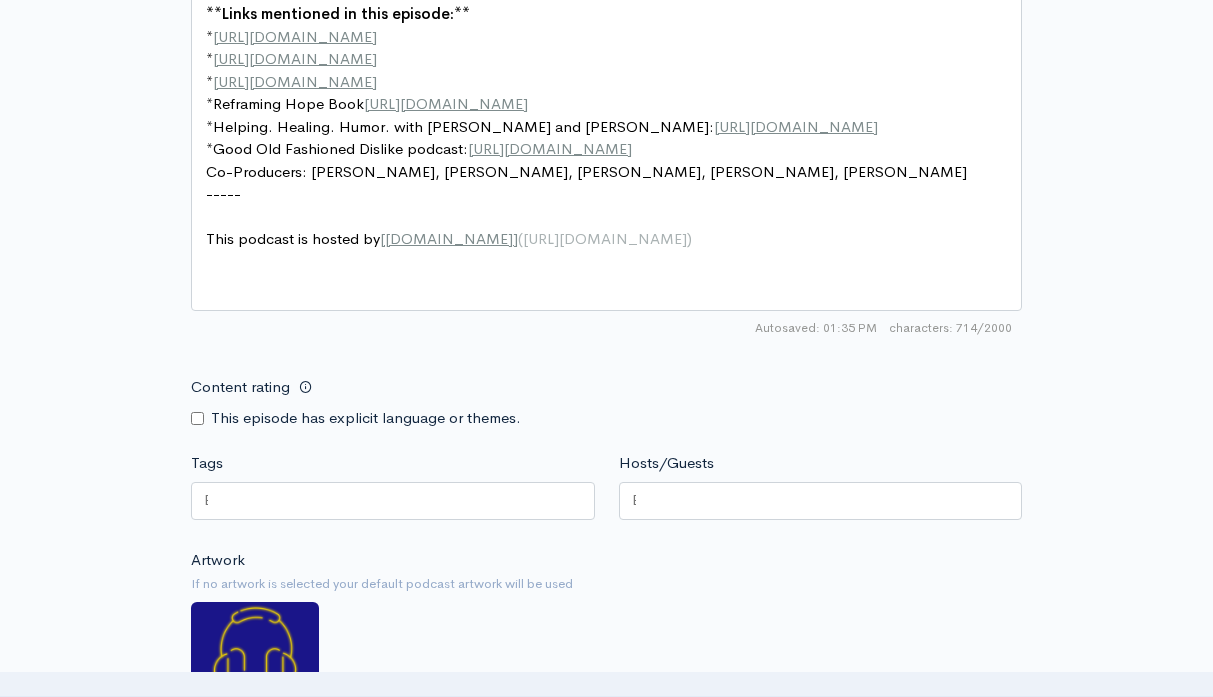 click at bounding box center (821, 501) 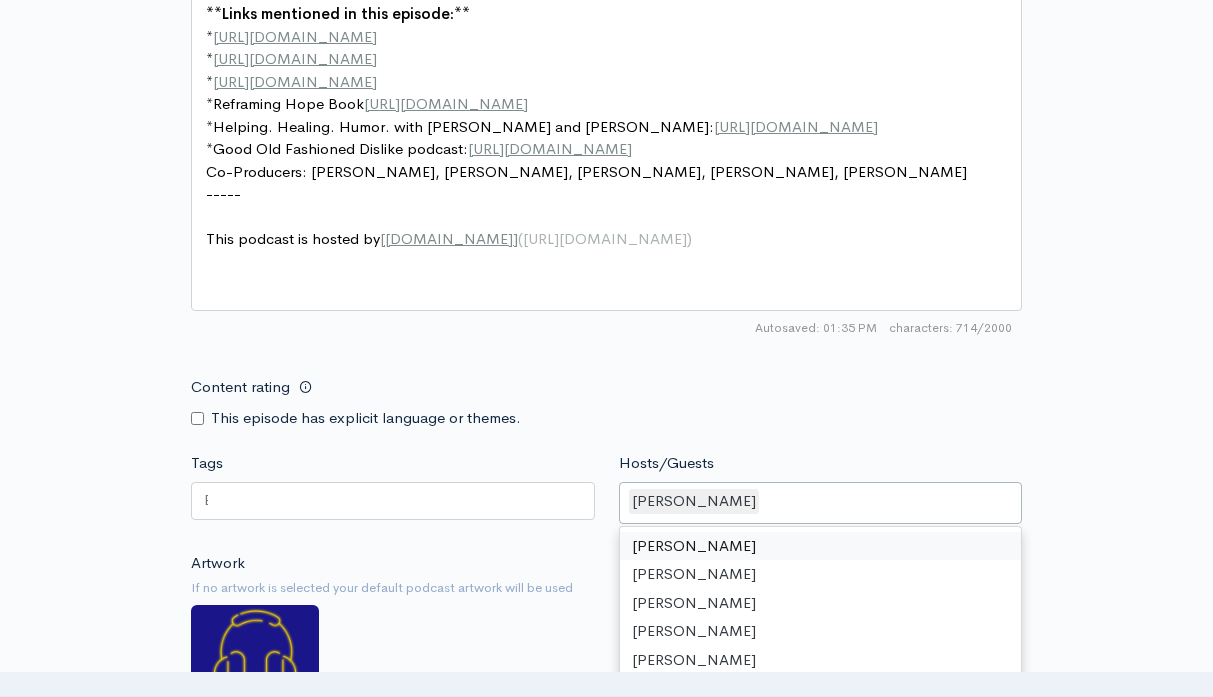 click on "Audio file       Choose file     FRHappyBirthdayUSA.mp3                 100   Complete   ZenCast recommends uploading an audio file exported from your editing
software as: MP3, Mono, CBR (Constant Bitrate), 96 kbps, 44.1 kHz and 16 bit   Episode type   Full (Complete content that stands by itself) Trailer (a short, promotional piece of content that represents a preview for a show) Bonus (extra content for a show (for example, behind the scenes information or interviews with the cast) Full (Complete content that stands by itself)     Season number   Current season: 4   4   Episode number   Most recent episode number: 6   7   Title   Happy Birthday   Your episode title should  not  include your podcast
title, episode number, or season number.   Slug   happy-birthday   The slug will be used in the URL for the episode.     Subtitle     No need to repeat the main title of the episode, it's best to add a little more context.   Publication date and time       July, 04 2025 05:00       Show notes" at bounding box center (606, -129) 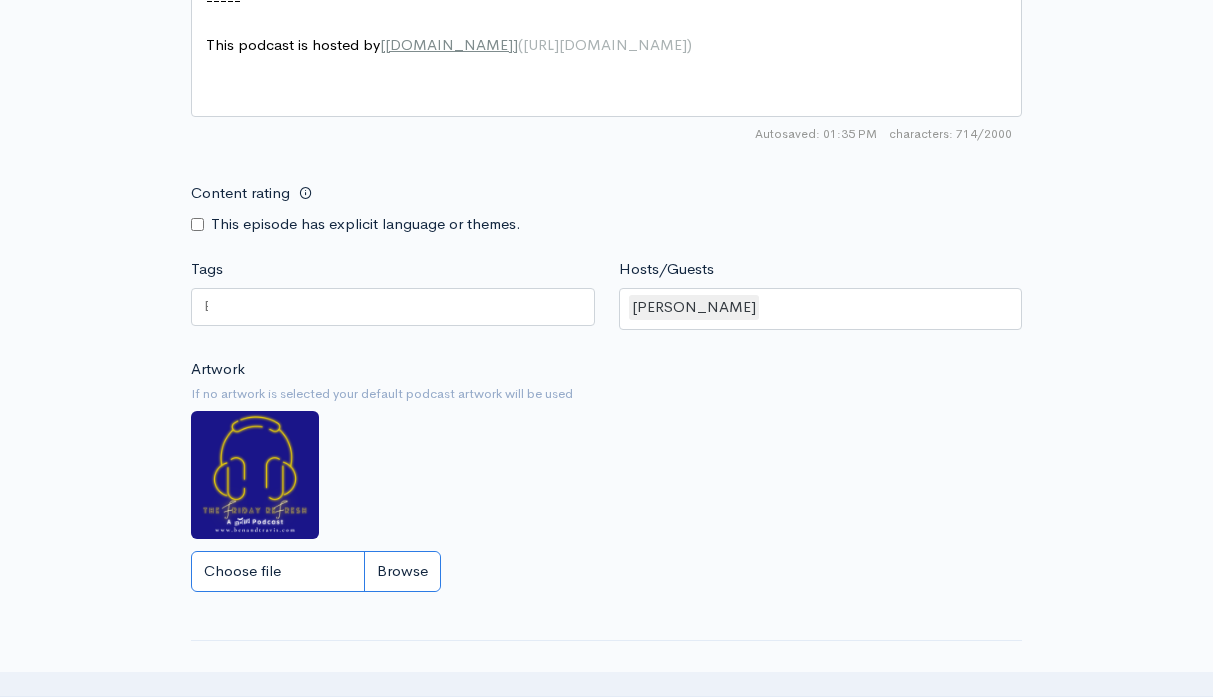 click on "Choose file" at bounding box center [316, 571] 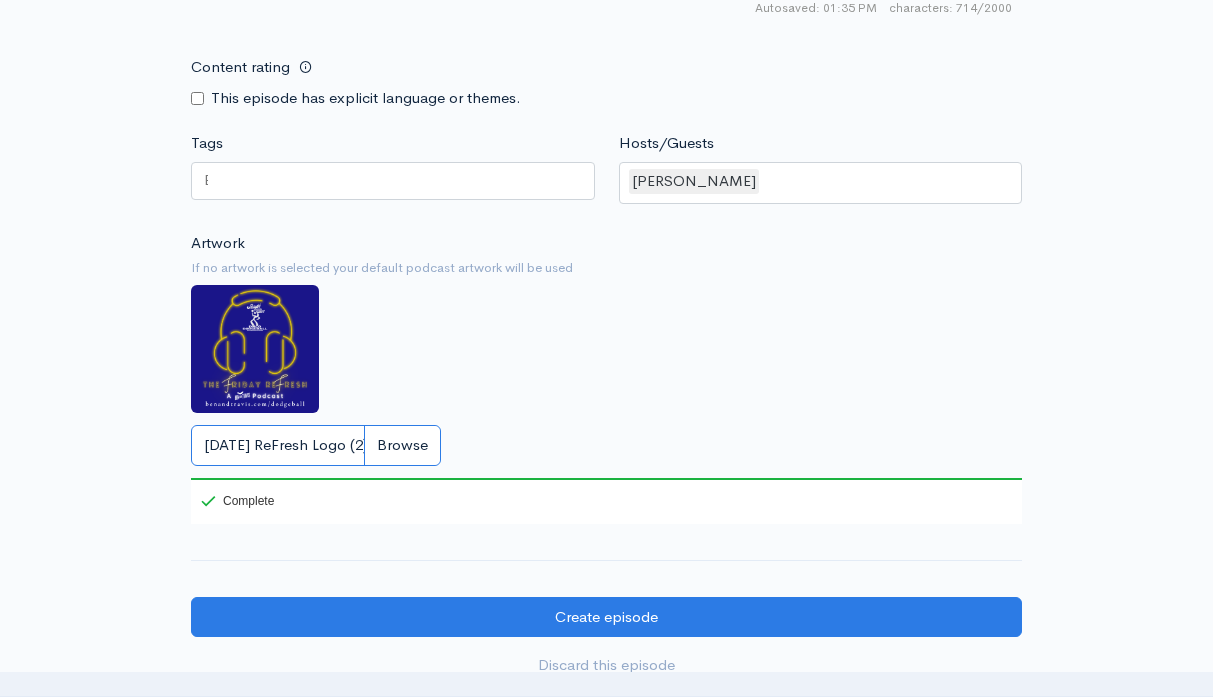 scroll, scrollTop: 1804, scrollLeft: 0, axis: vertical 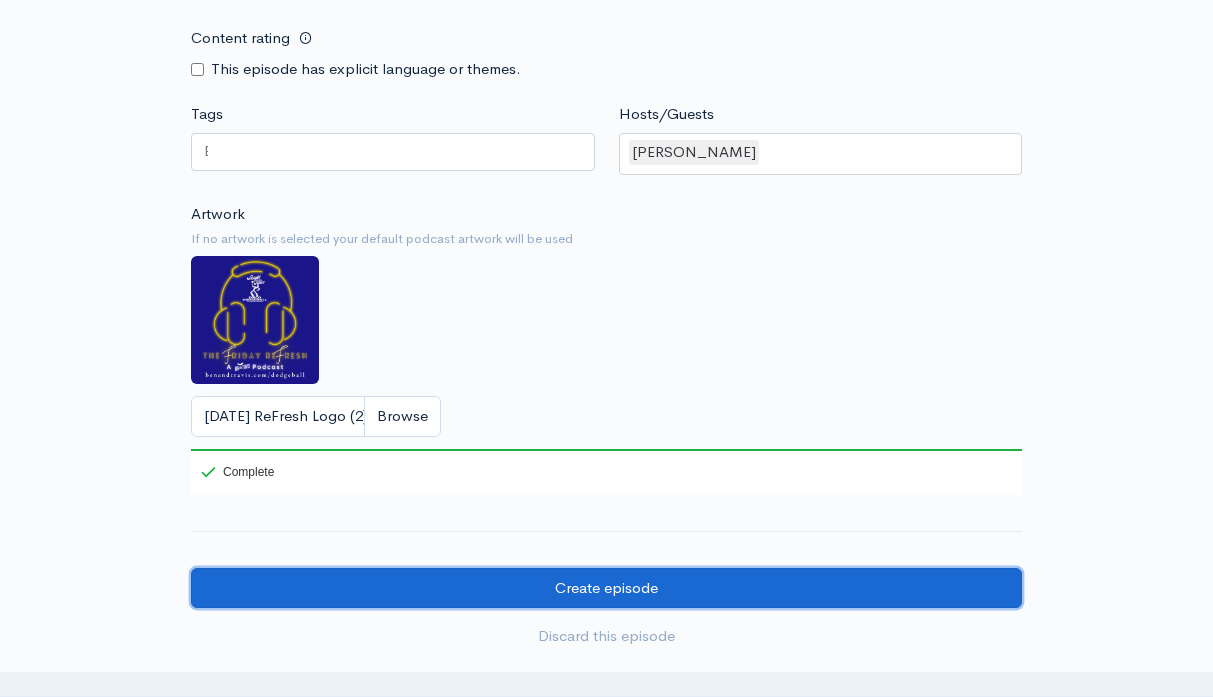 click on "Create episode" at bounding box center (606, 588) 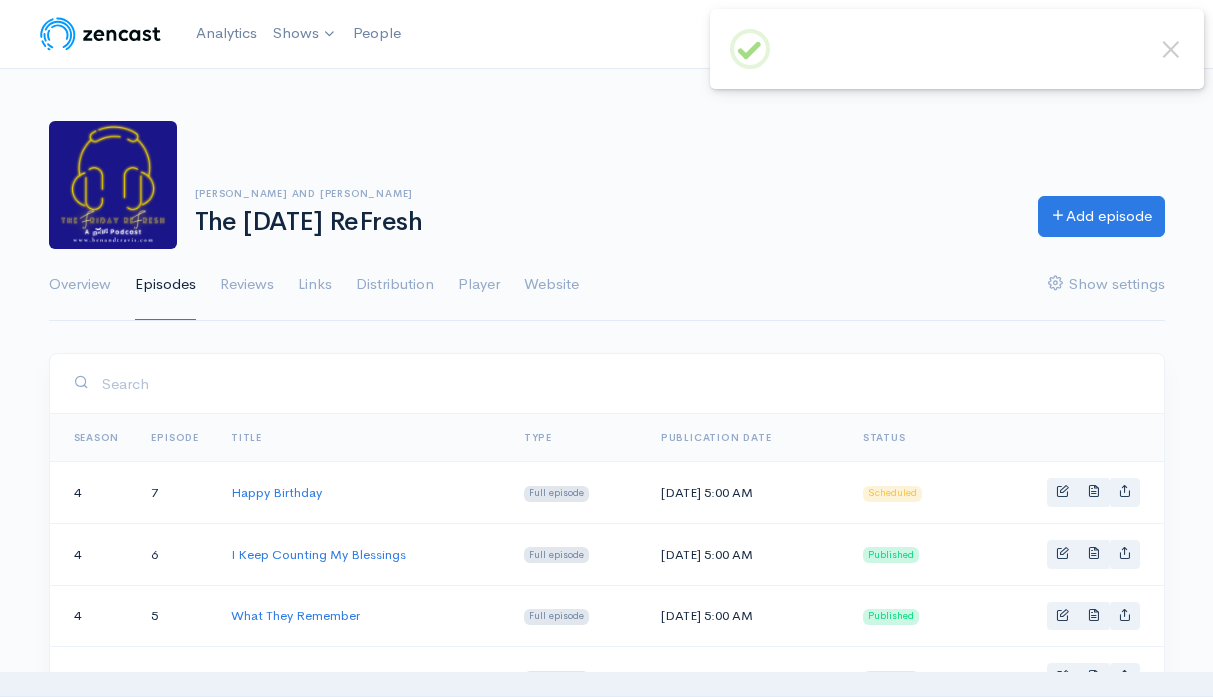 scroll, scrollTop: 0, scrollLeft: 0, axis: both 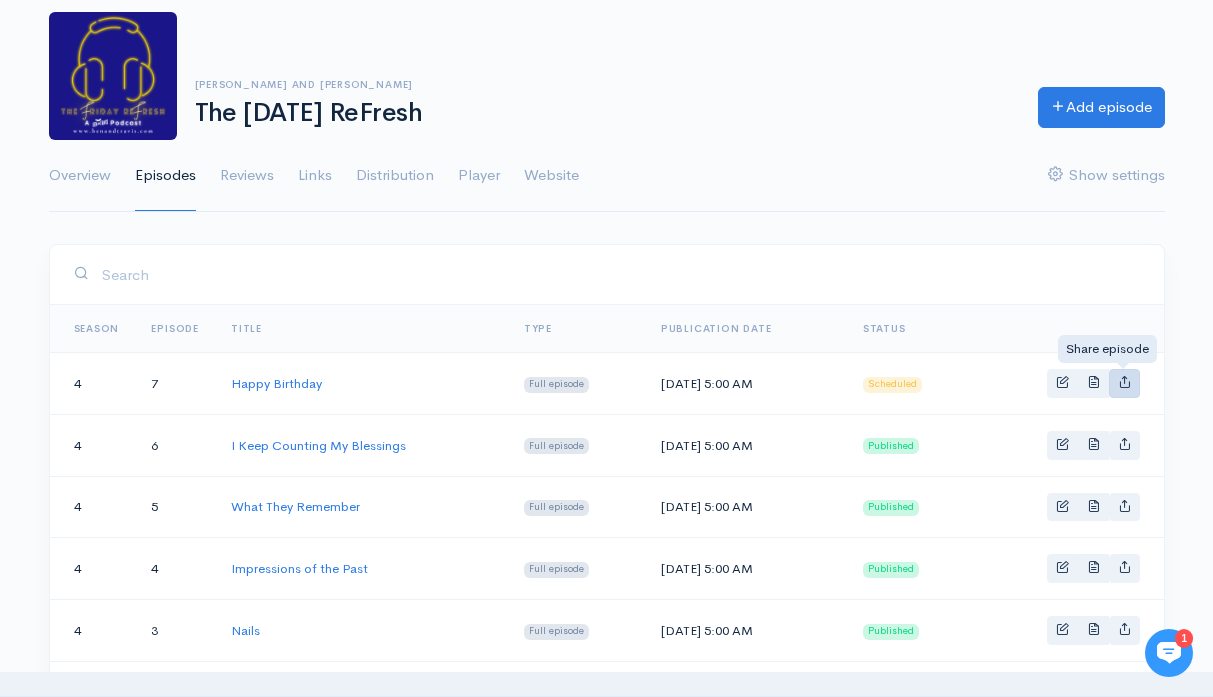 click at bounding box center (1124, 381) 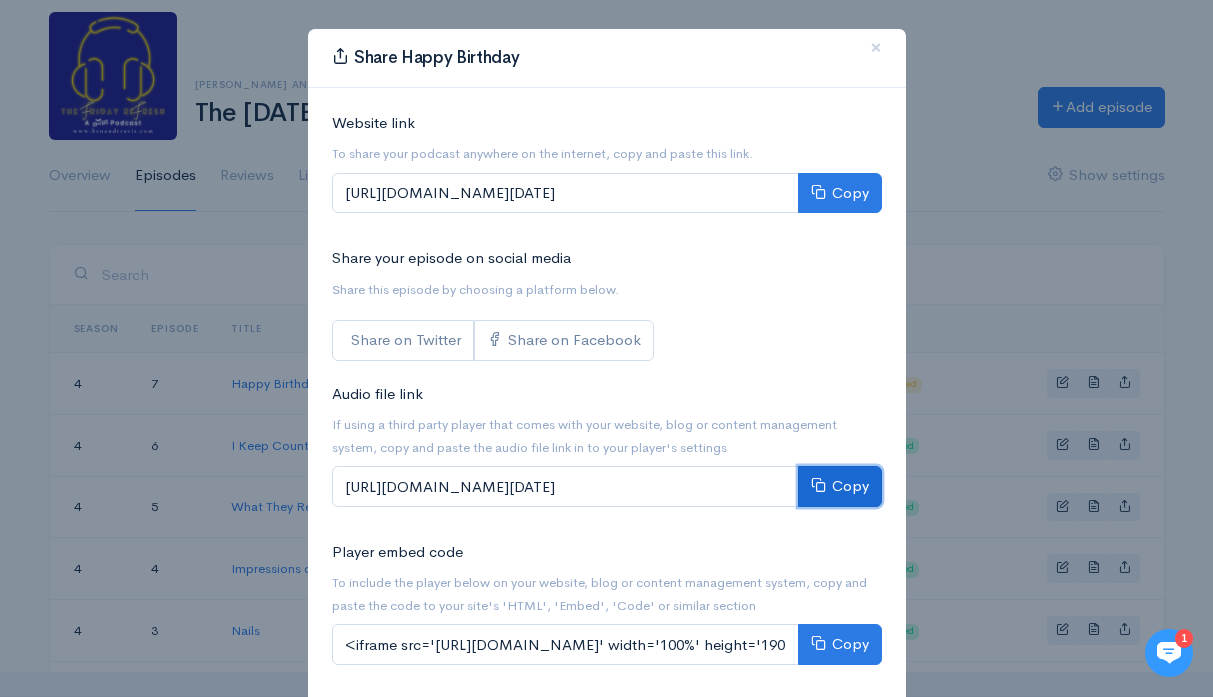 click on "Copy" at bounding box center (840, 486) 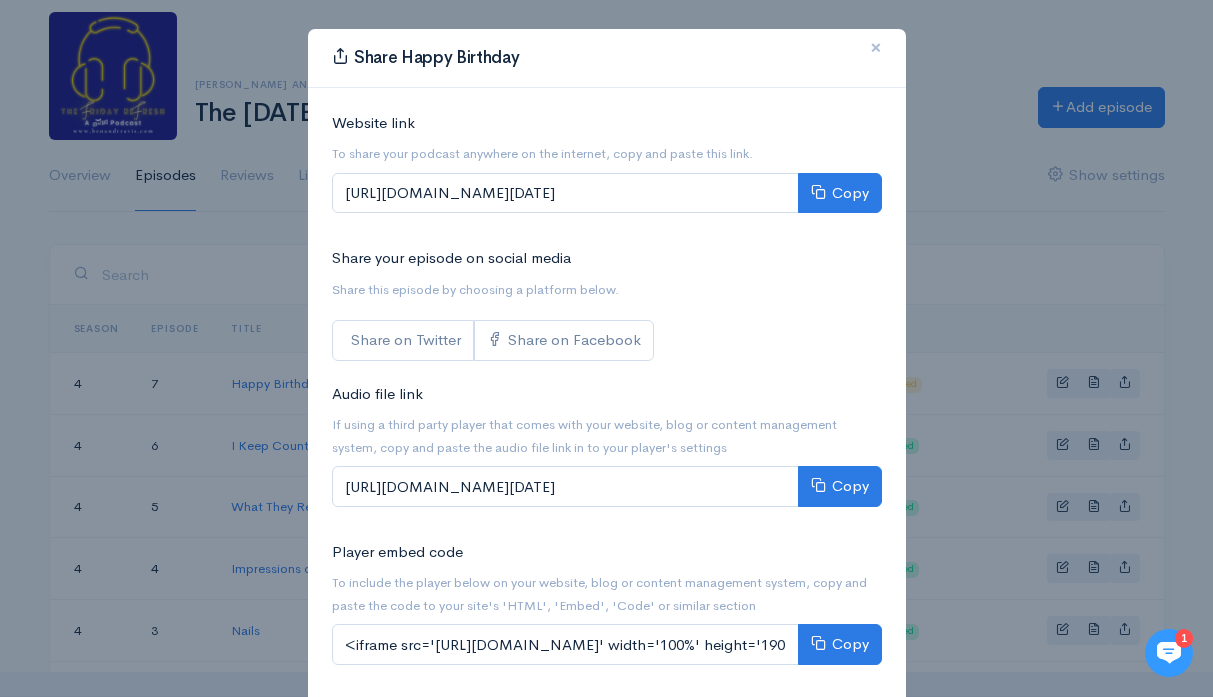 click on "×" at bounding box center [876, 48] 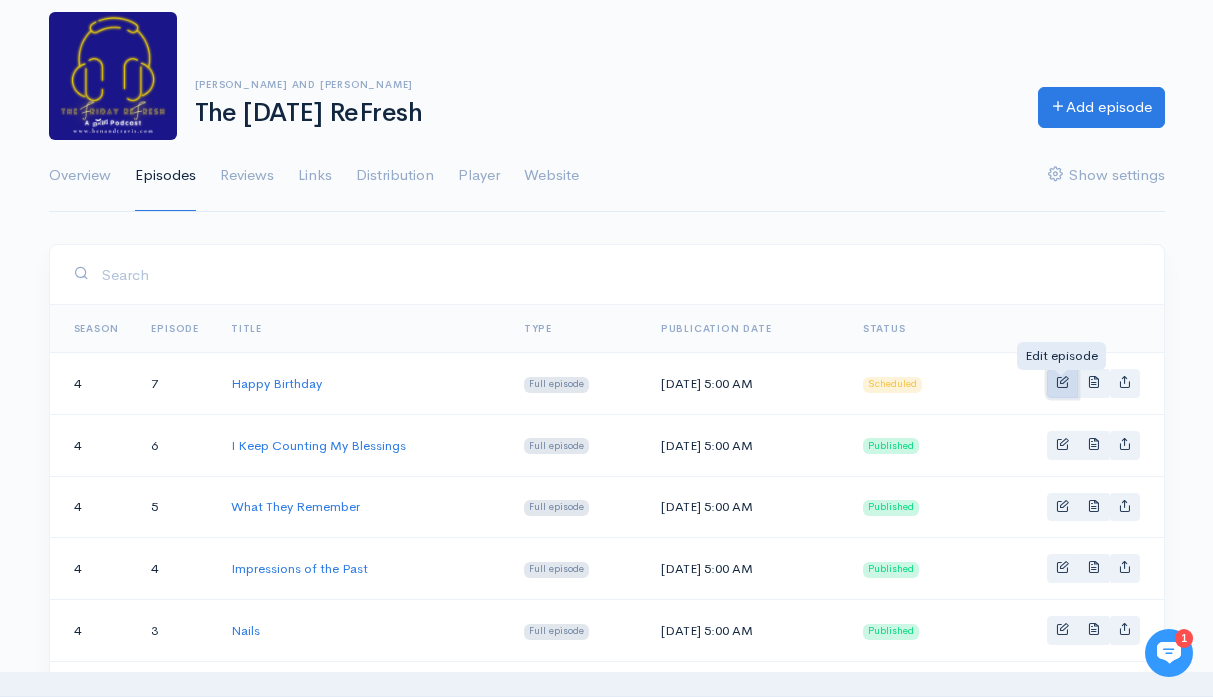 click at bounding box center [1062, 381] 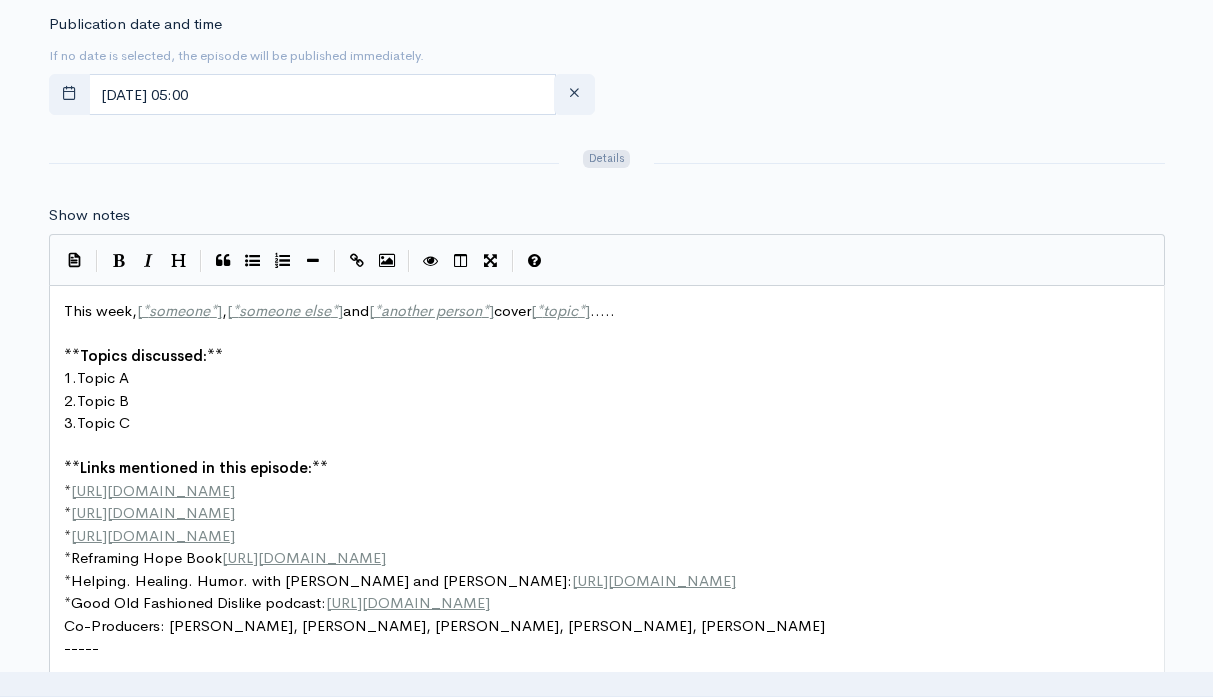 scroll, scrollTop: 1035, scrollLeft: 0, axis: vertical 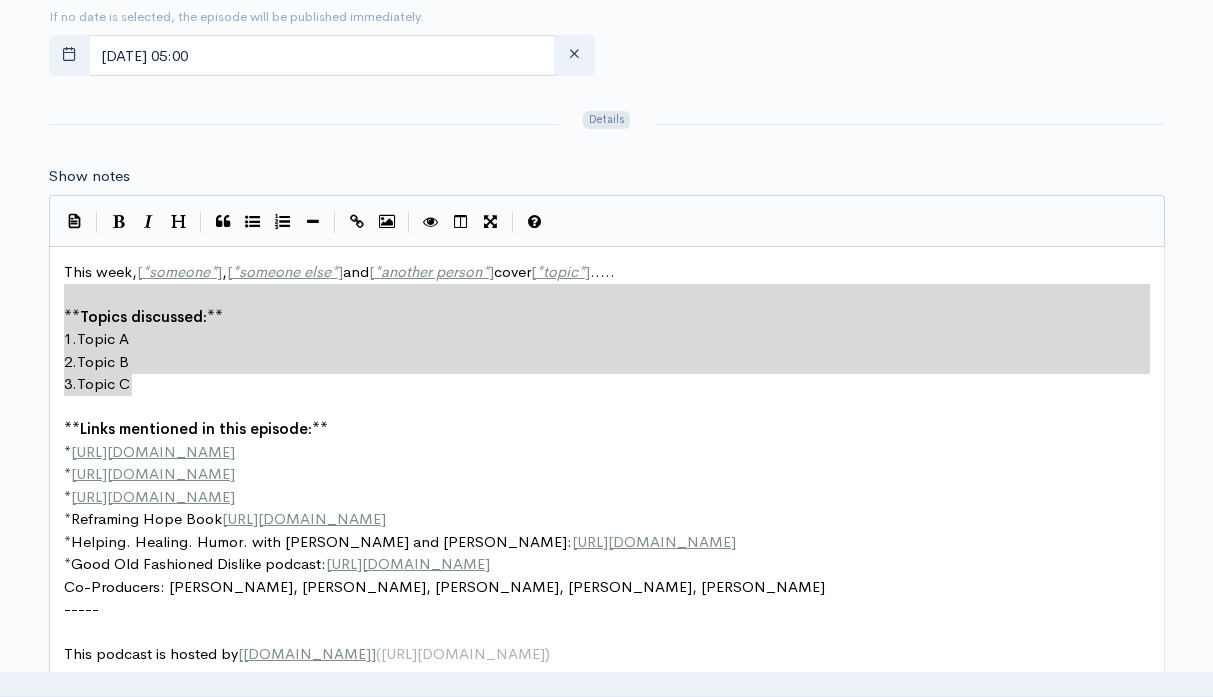 type on "This week, [*someone*], [*someone else*] and [*another person*] cover [*topic*].....
**Topics discussed:**
1. Topic A
2. Topic B
3. Topic C" 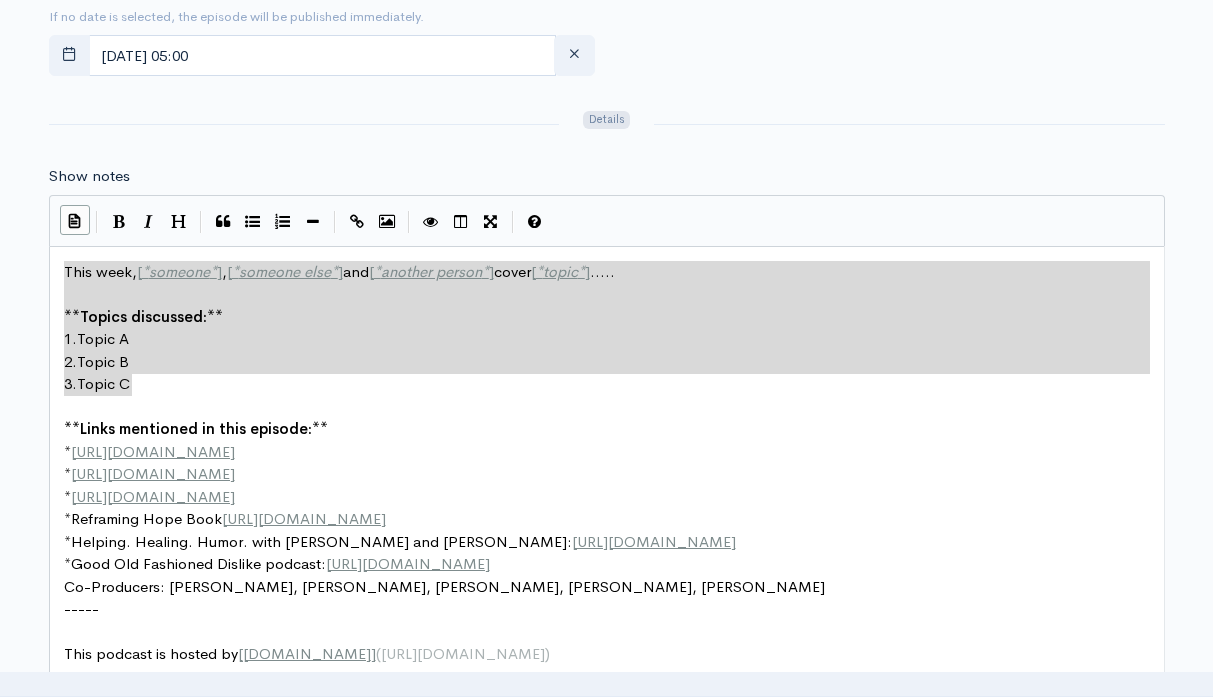 drag, startPoint x: 172, startPoint y: 395, endPoint x: 59, endPoint y: 225, distance: 204.12987 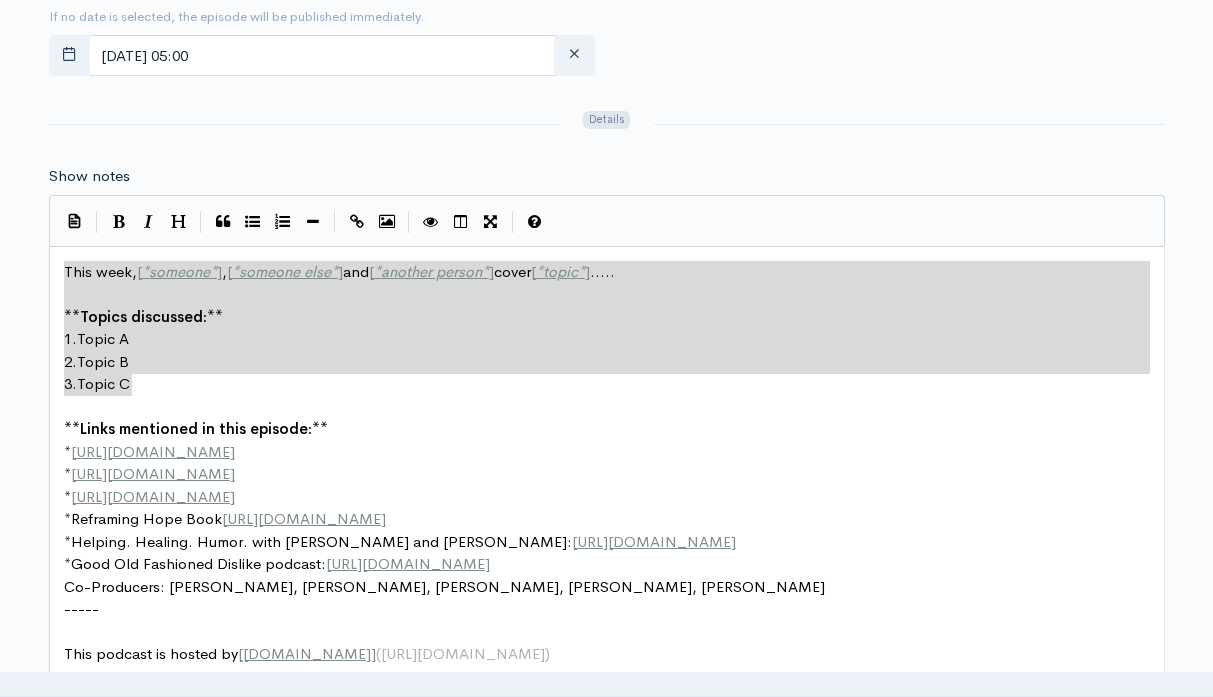 paste 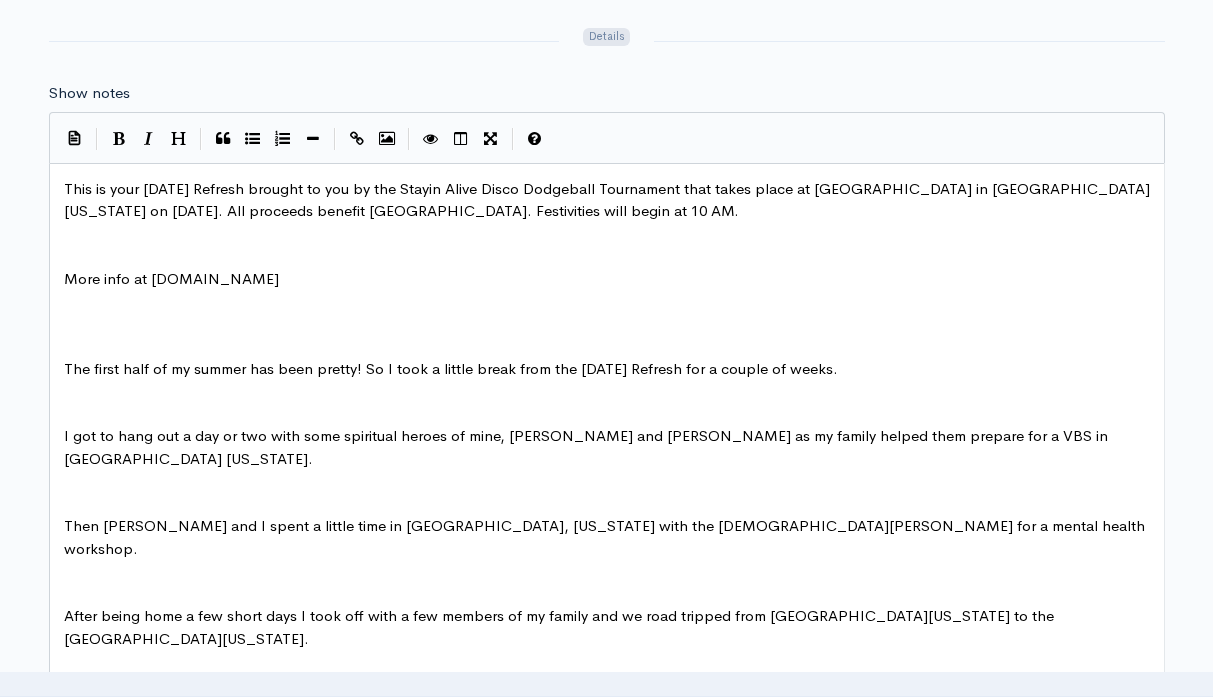 scroll, scrollTop: 1111, scrollLeft: 0, axis: vertical 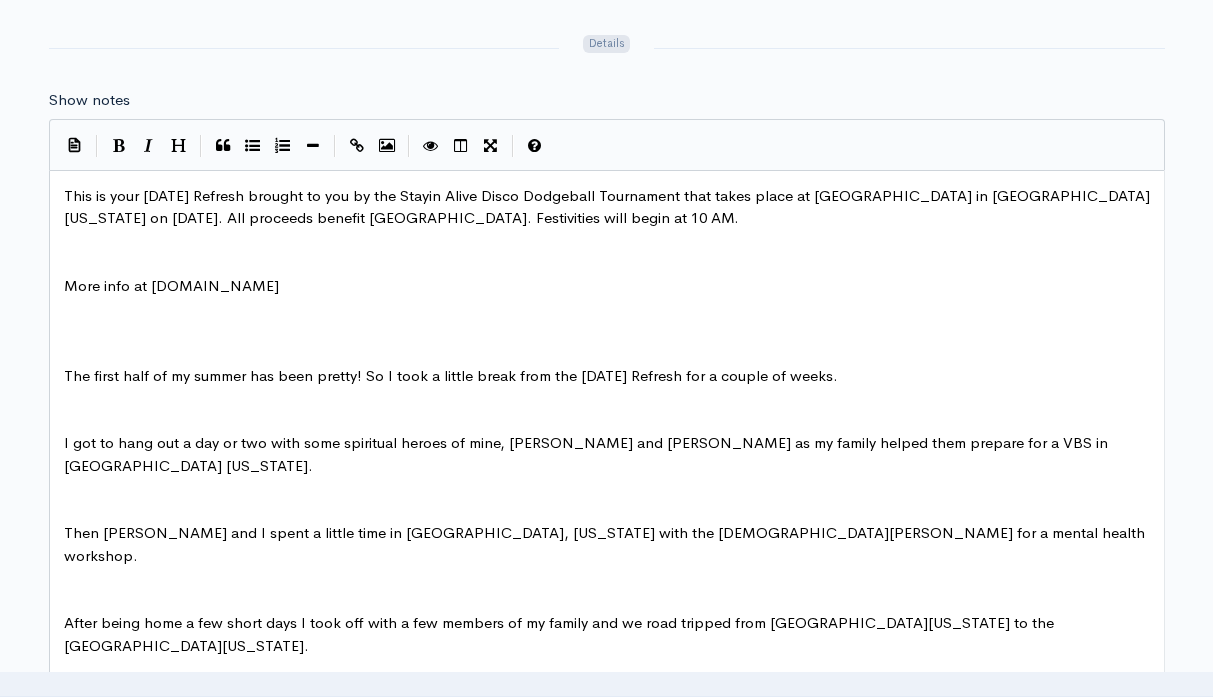 click on "​" at bounding box center [607, 263] 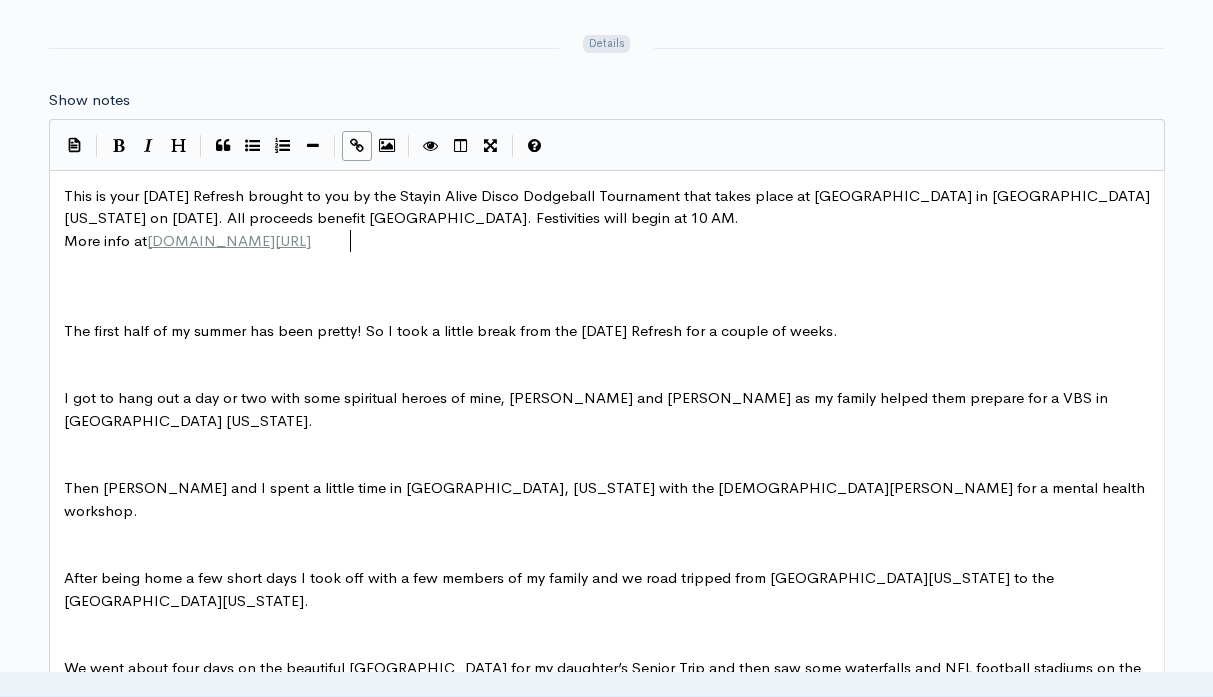 type on "/Dodgeball" 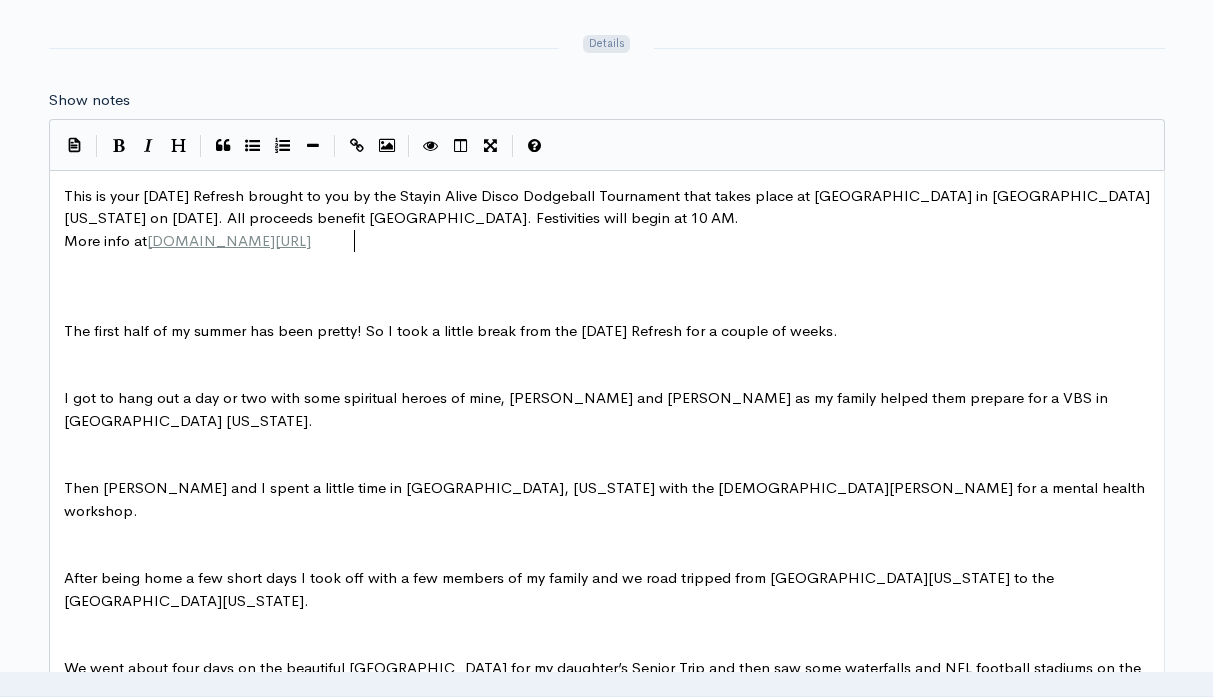 scroll, scrollTop: 7, scrollLeft: 81, axis: both 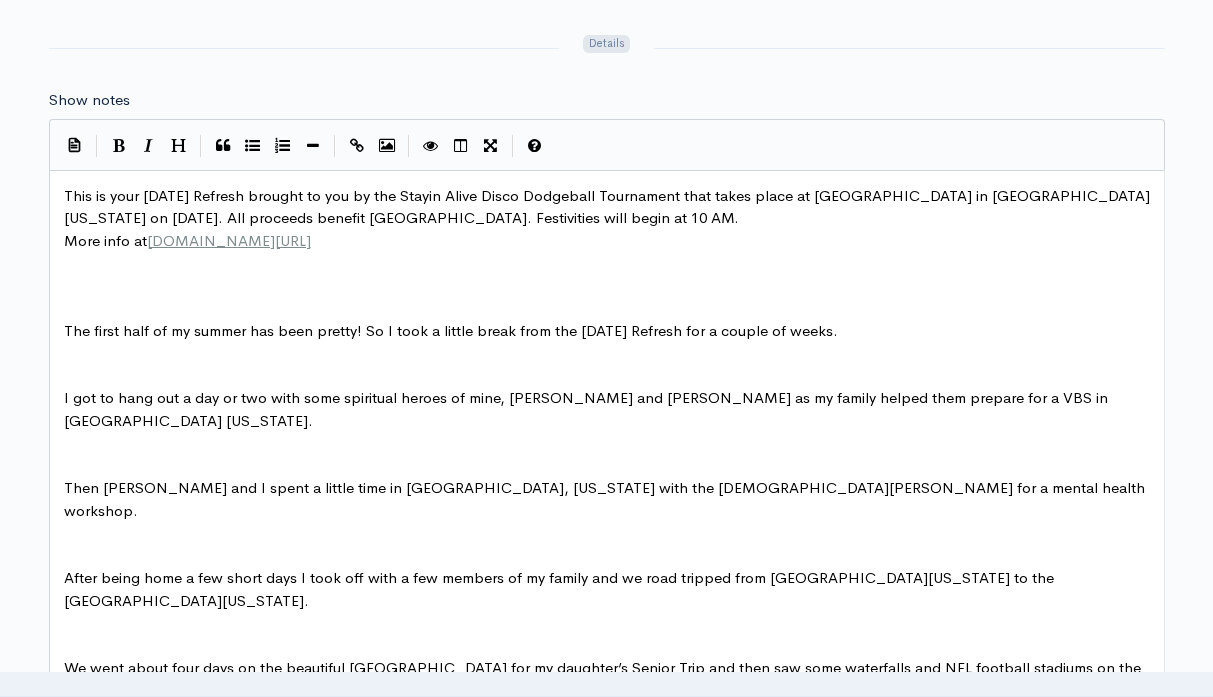 type 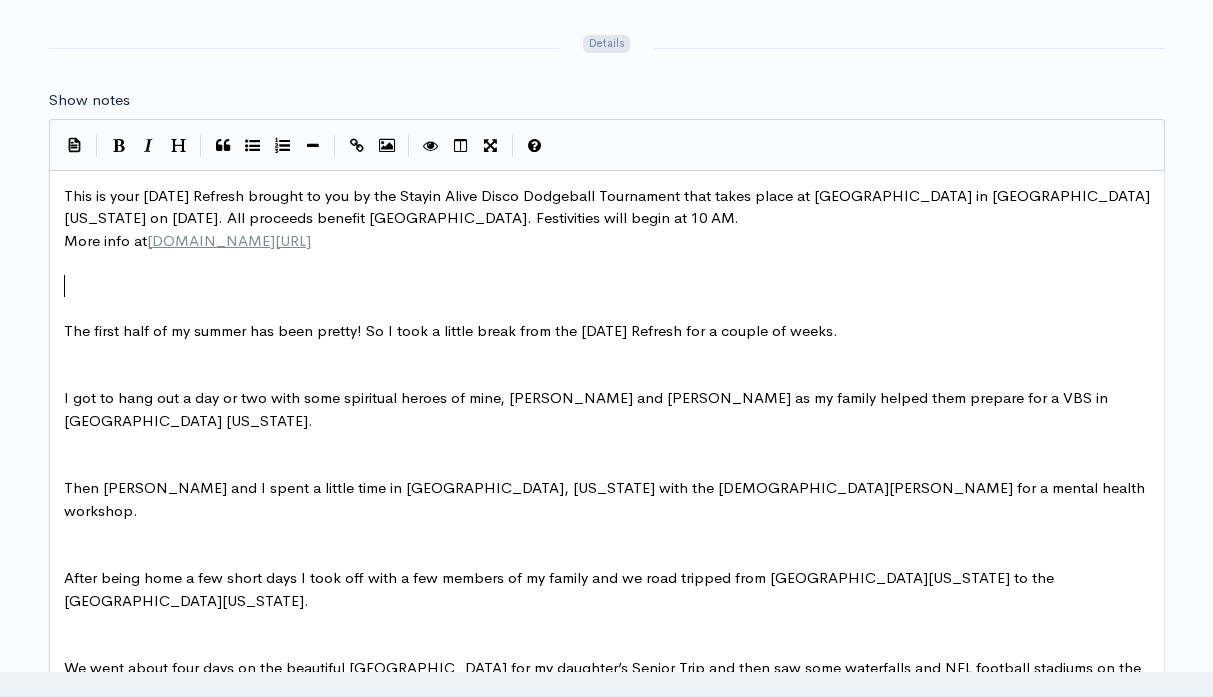 click on "​" at bounding box center [607, 286] 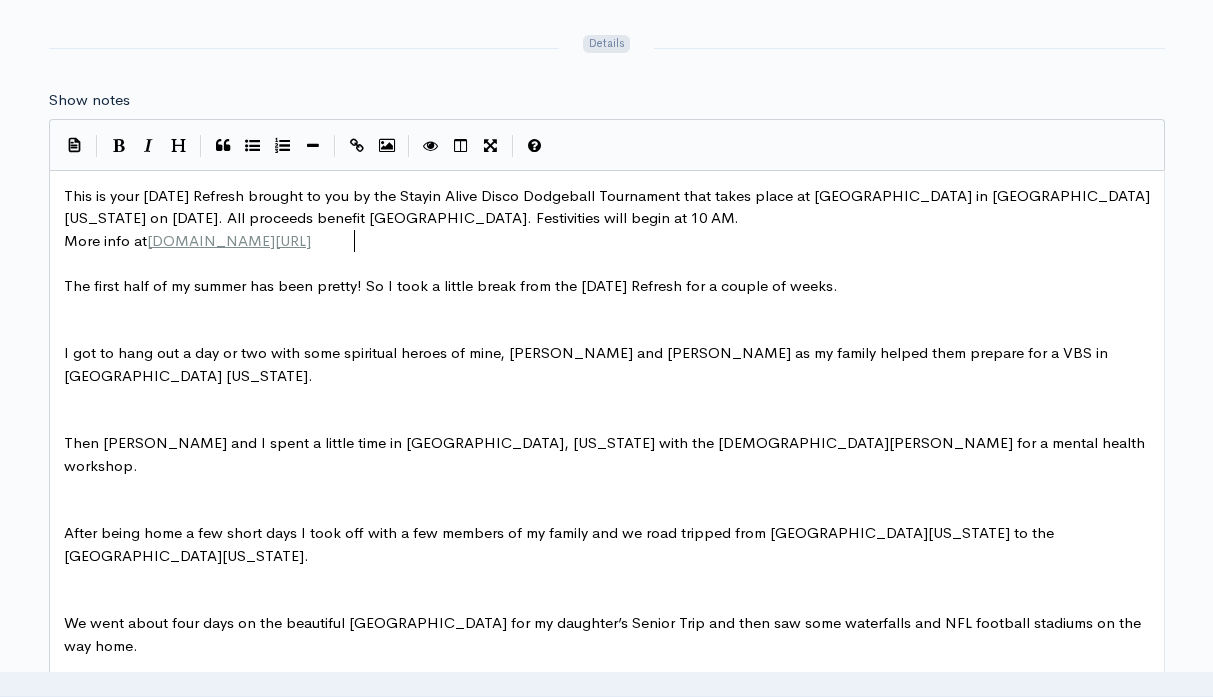 click on "x   This is your Friday Refresh brought to you by the Stayin Alive Disco Dodgeball Tournament that takes place at Mars Hill Bible School in Florence Alabama on August 16, 2025. All proceeds benefit St. Jude Research Hospital. Festivities will begin at 10 AM. More info at  BenandTravis.com/Dodgeball   ​ The first half of my summer has been pretty! So I took a little break from the Friday Refresh for a couple of weeks. ​ ​ I got to hang out a day or two with some spiritual heroes of mine, Halo and Rhonda Fernandez as my family helped them prepare for a VBS in Munford Alabama. ​ ​ Then Travis and I spent a little time in Lexington, Kentucky with the North Lexington Church of Christ for a mental health workshop. ​ ​ After being home a few short days I took off with a few members of my family and we road tripped from North Alabama to the Upper Peninsula of Michigan. ​ ​ ​ ​ ​ ** Links mentioned in this episode: ** *  http://www.benandtravis.com *  *  http://www.patreon.com/benandtravis *" at bounding box center [607, 601] 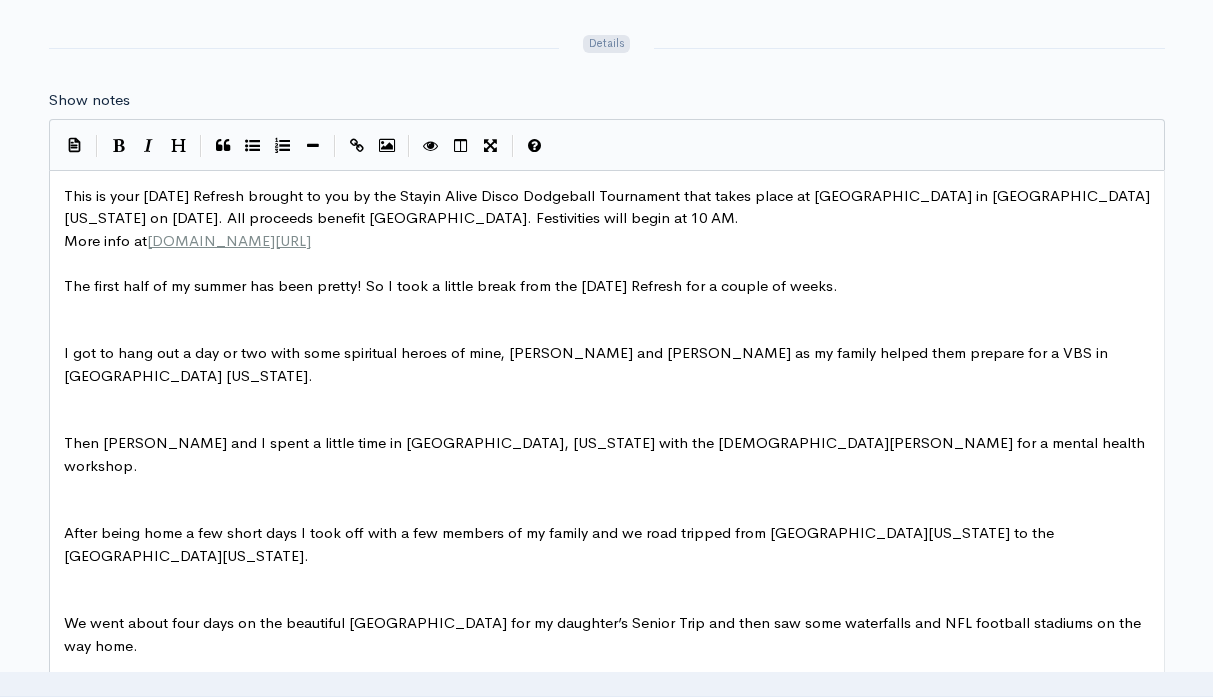 click on "​" at bounding box center [607, 331] 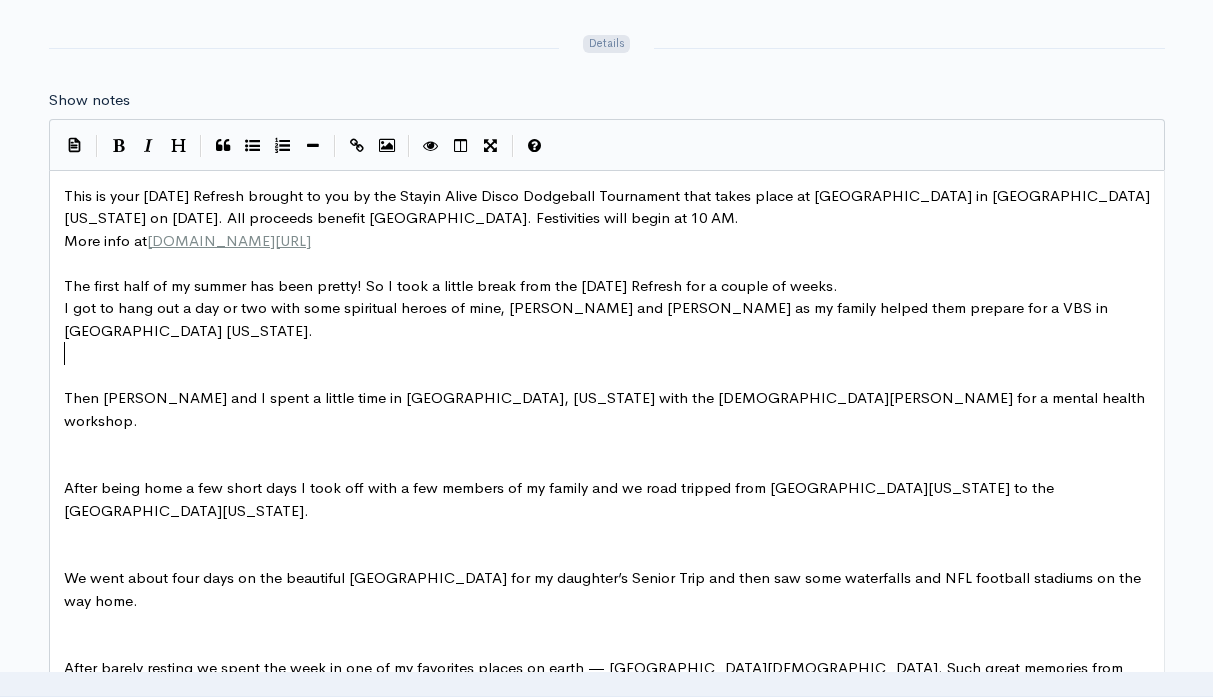 click on "​" at bounding box center (607, 376) 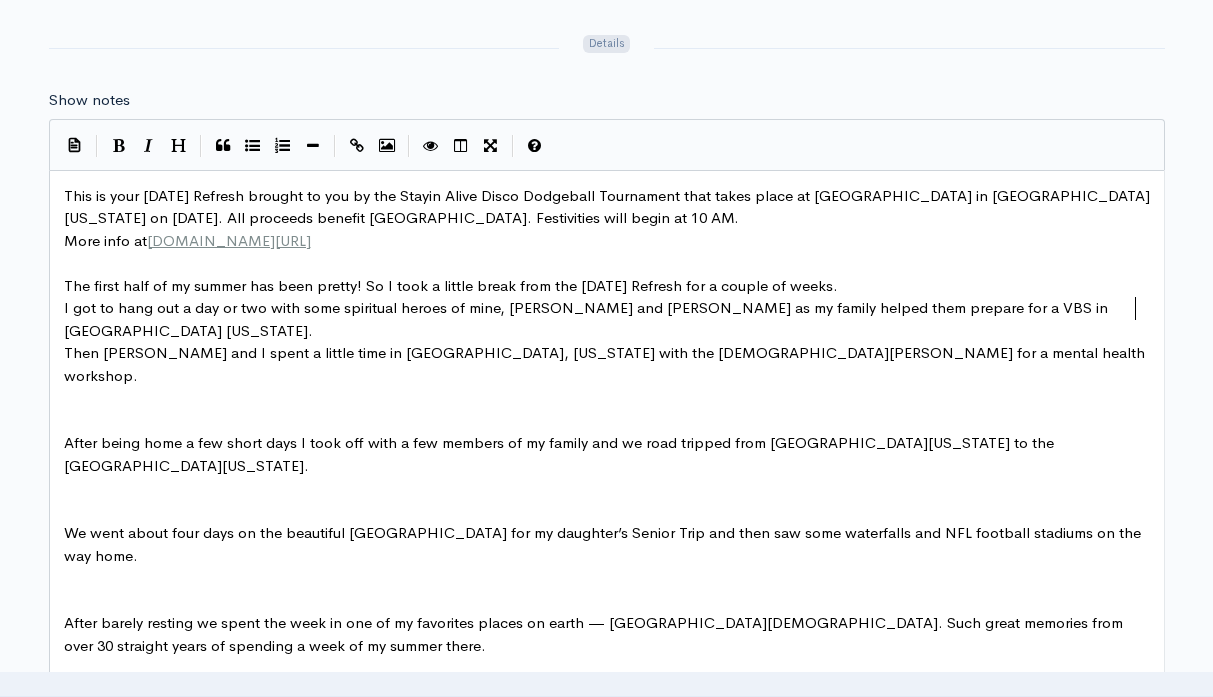 click on "​" at bounding box center [607, 421] 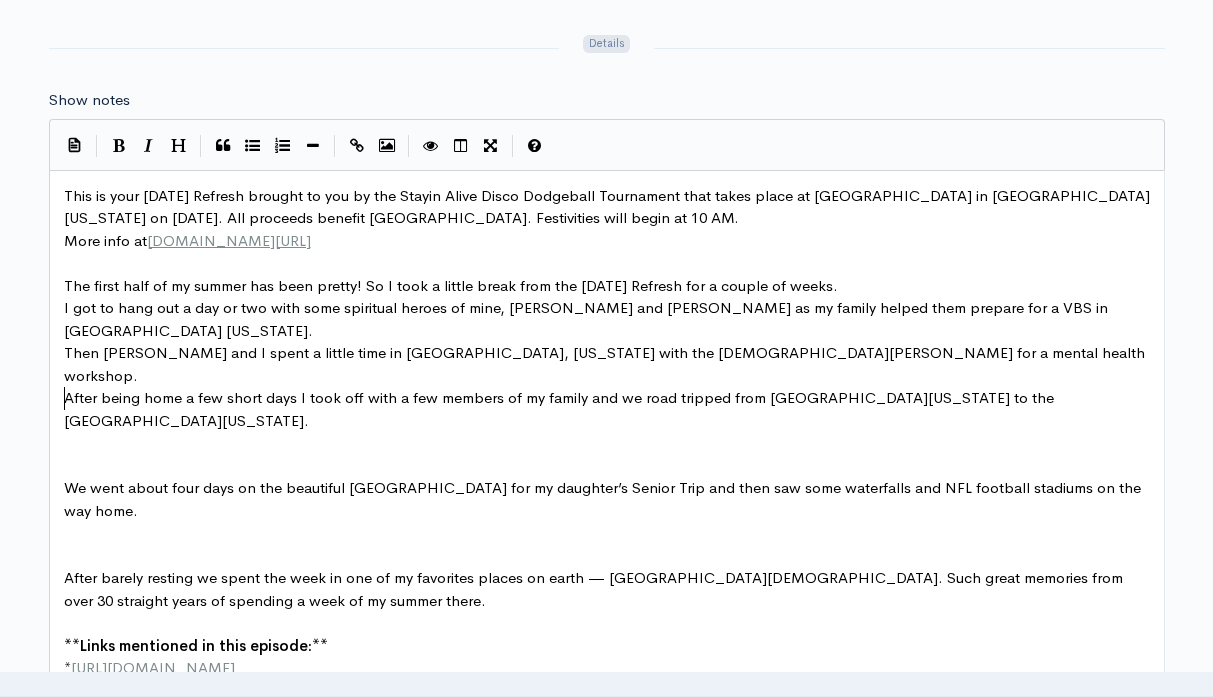 click on "​" at bounding box center [607, 466] 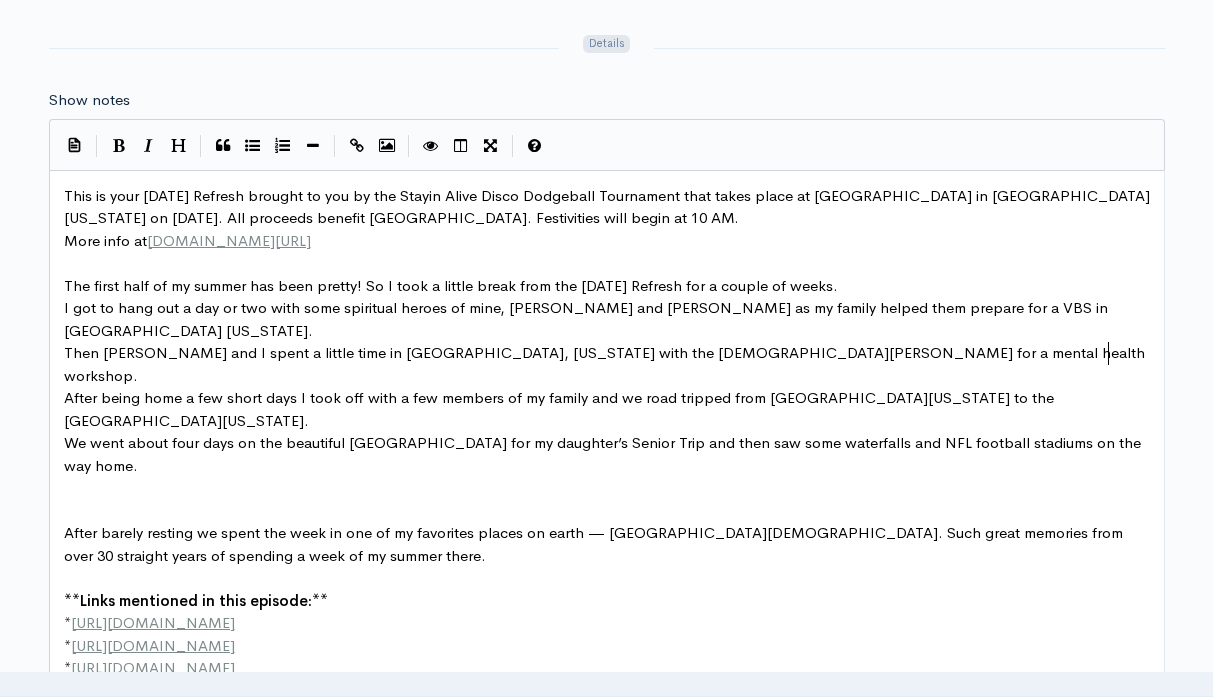 click on "​" at bounding box center [607, 511] 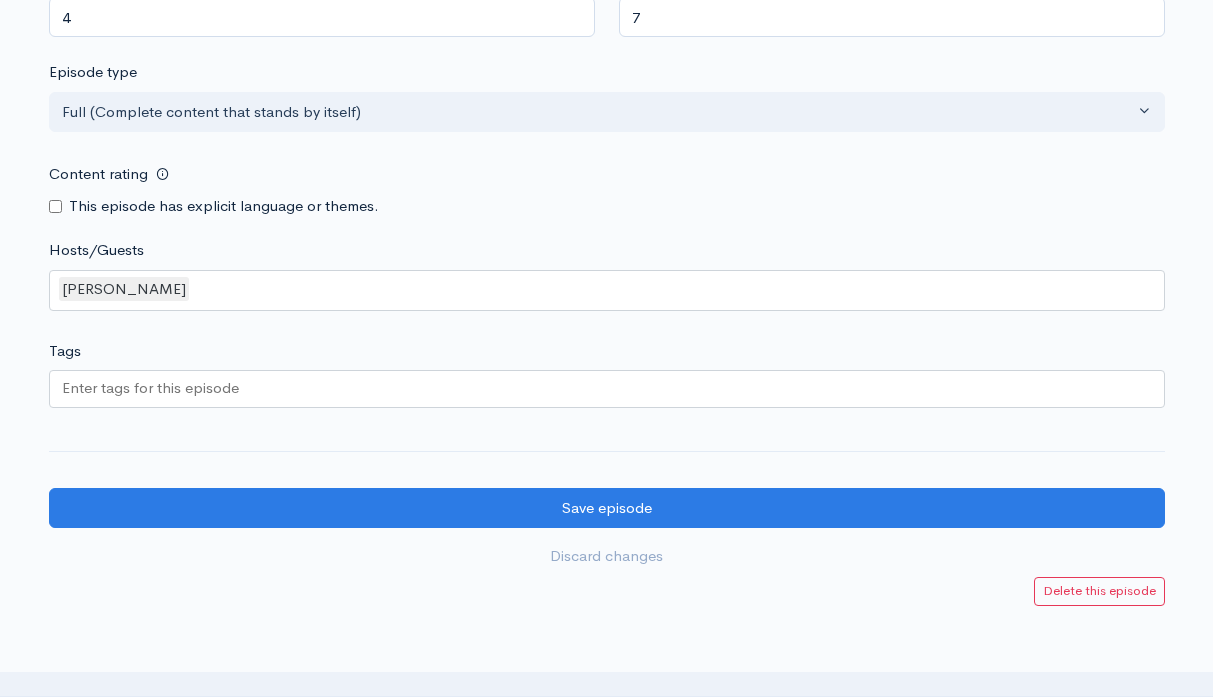 scroll, scrollTop: 2107, scrollLeft: 0, axis: vertical 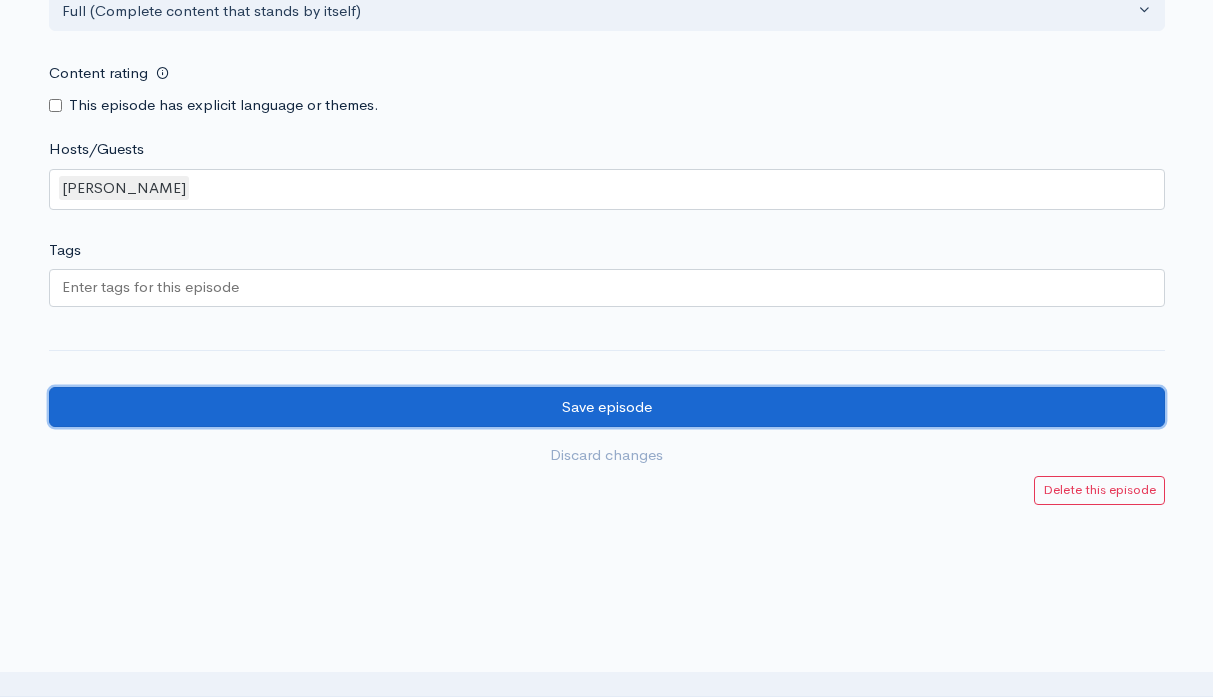 click on "Save episode" at bounding box center [607, 407] 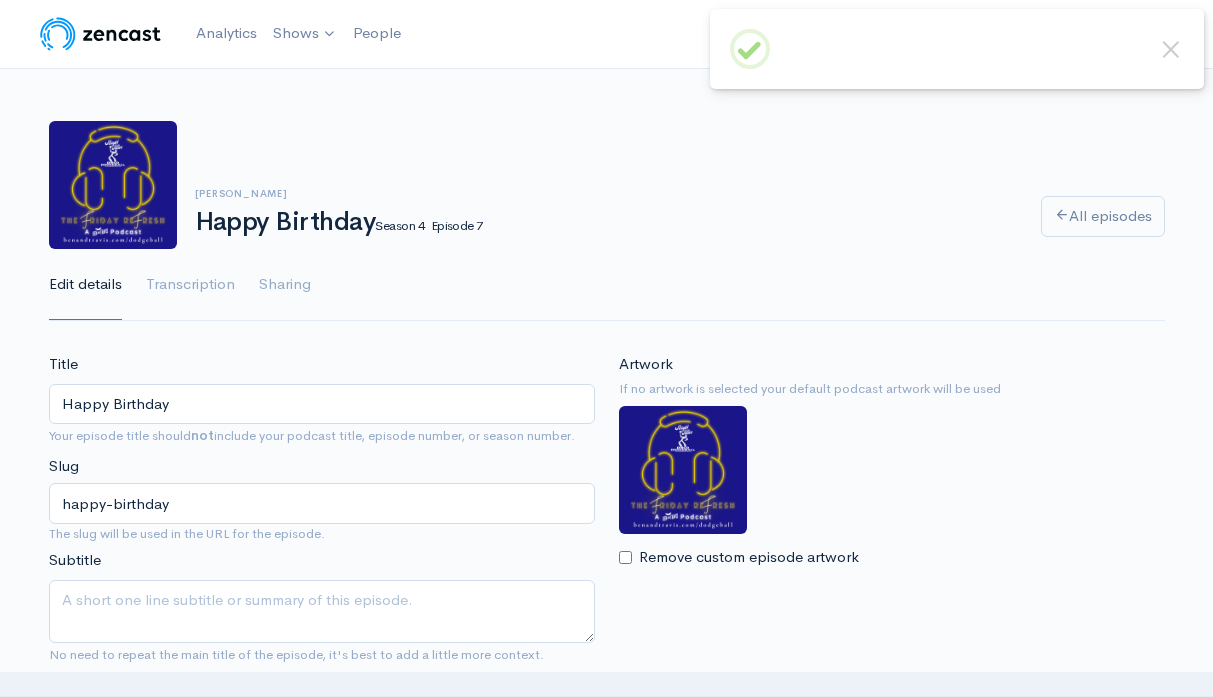 scroll, scrollTop: 0, scrollLeft: 0, axis: both 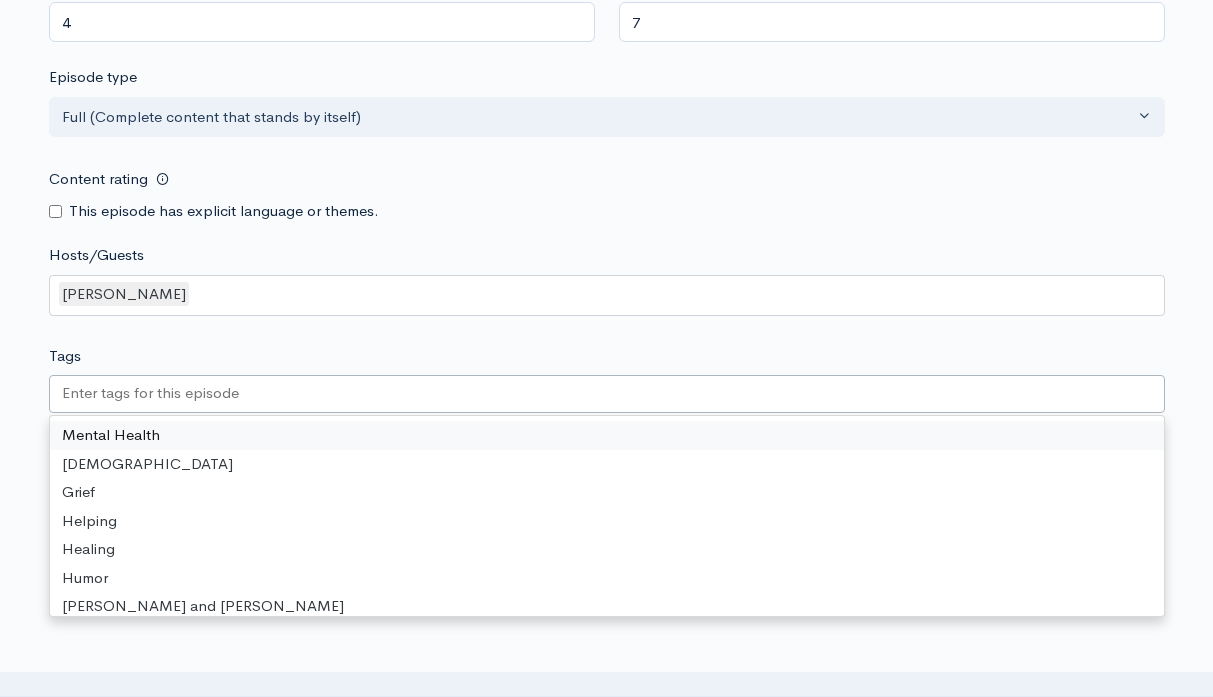 click at bounding box center (607, 394) 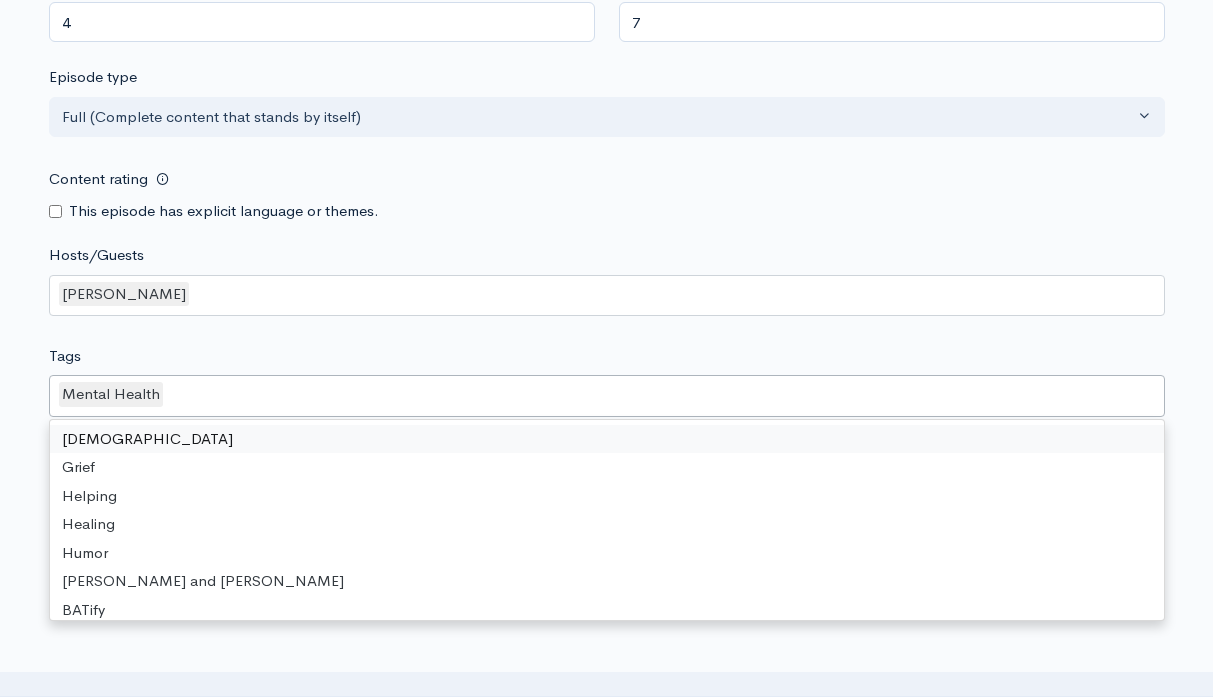 click on "Christian Grief Helping Healing Humor Ben and Travis BATify Mental Health Awareness Pain Suffering Christianity Michael Whitworth Back to School Education Introduction Unpopular Opinion MLB Major League Baseball Minor League Baseball Grand Slam Marlins Nationals Athletics Twins Royals World Series Florida Miami Washington DC Oakland Minnesota KC Kansas City Cooperstown Isaiah's Call Run2TheCross Nonprofit 5k Run Denise Willingham Mars Hill Bible School Leukemia Fostering Foster Care Christian Camp Maywood Maywood Christian Camp TITUS Camp Heritage Christian University HCU College Football Bowl Pick'em NCAA Bowl Season Football NFL Wildcard Round Playoffs NFL Playoffs Divisional Round Conference Championships Skits With A Truth SWAT CYC CYC Online Challenge Youth Conference Super Bowl Sarcoma Cancer Ewings Sarcoma Cerebral Palsy Handicap Special Needs Bradley Dupree Keeping Up With Jones: The Lonnie Jones Podcast Adventure Ask Ask Lonnie Jones Anything Infertility Devo Divas Youth Ministry Life of Christ Teens" at bounding box center [607, 520] 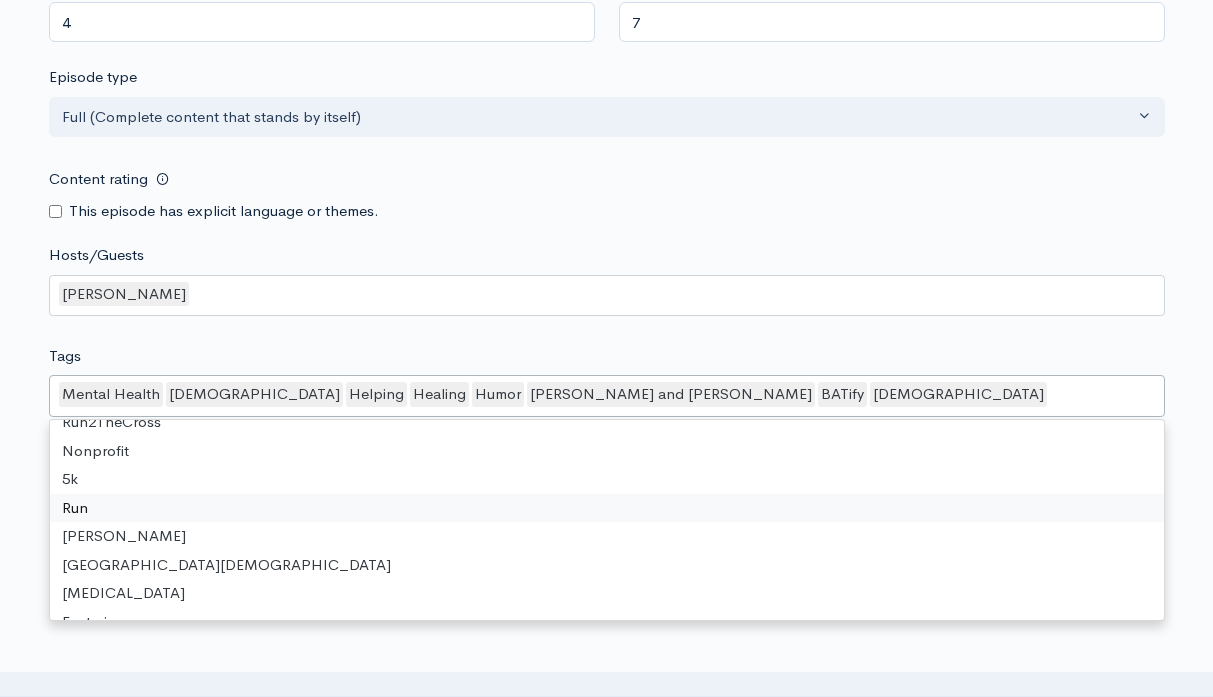 scroll, scrollTop: 849, scrollLeft: 0, axis: vertical 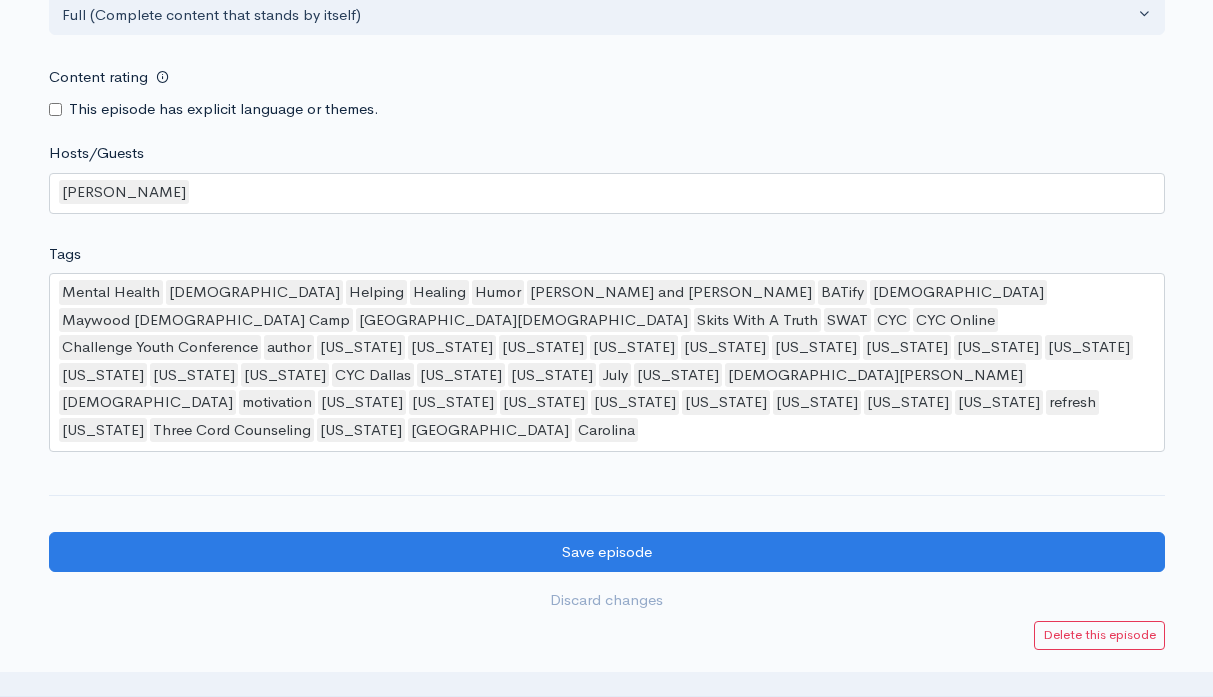 click at bounding box center (606, 810) 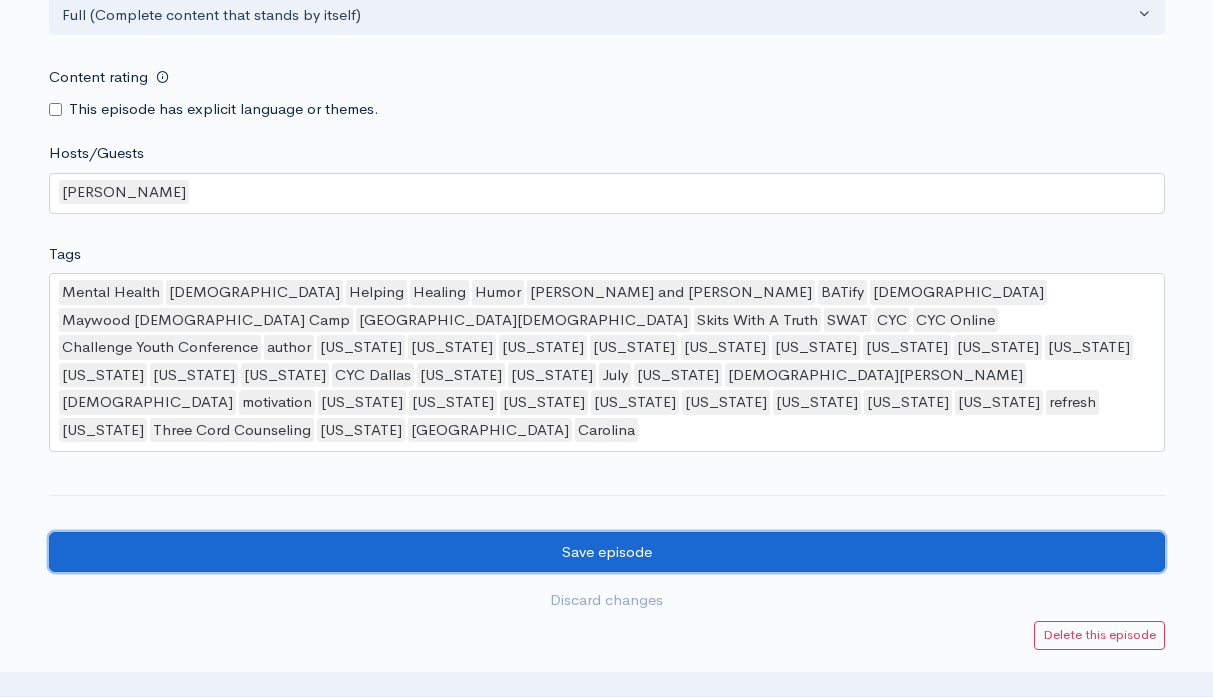 click on "Save episode" at bounding box center (607, 552) 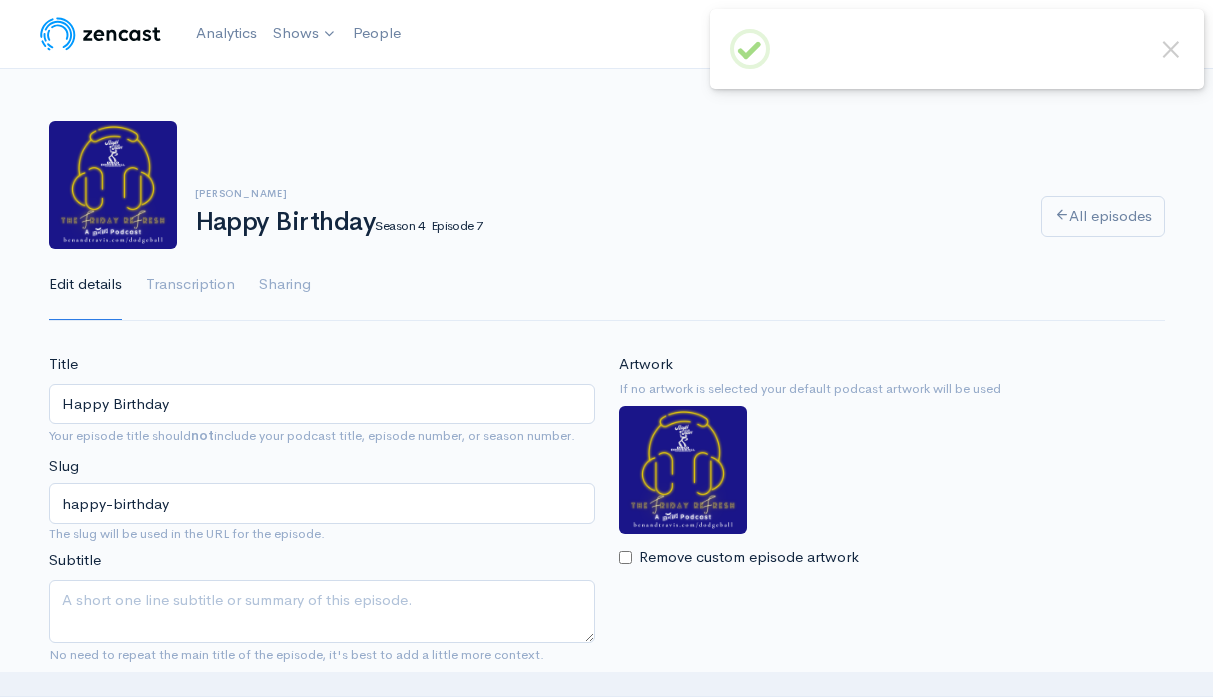 scroll, scrollTop: 0, scrollLeft: 0, axis: both 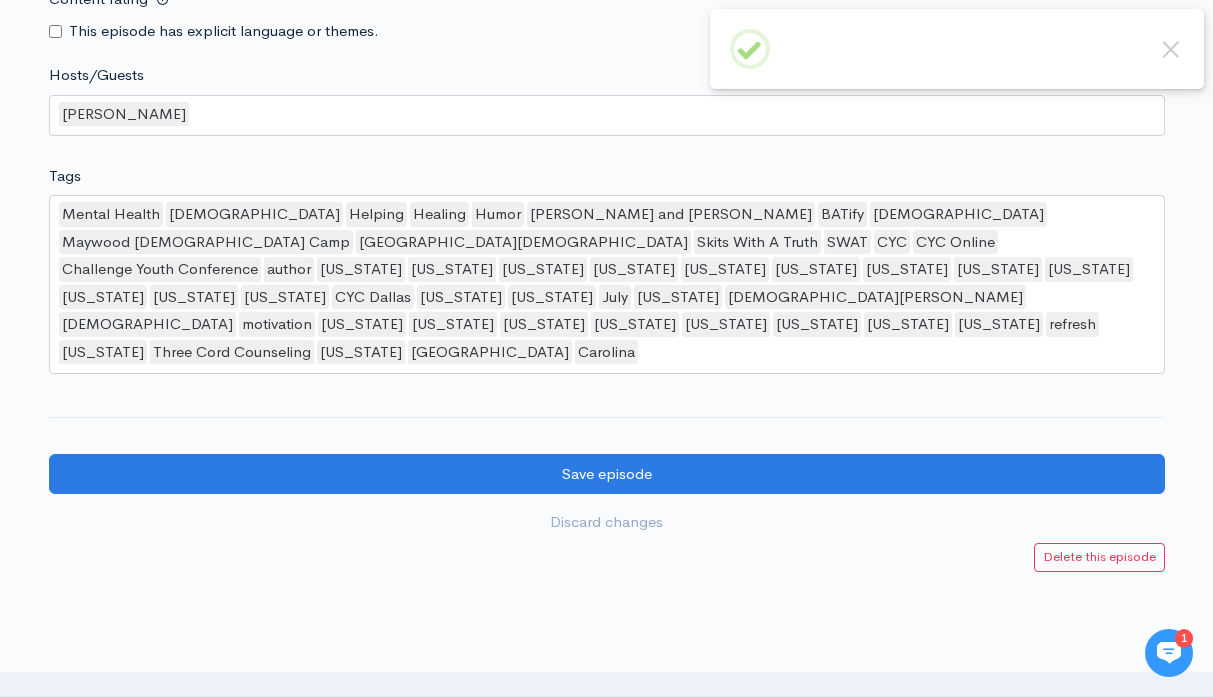 click on "Mental Health Christian Helping Healing Humor Ben and Travis BATify Christianity Maywood Christian Camp Mars Hill Bible School Skits With A Truth SWAT CYC CYC Online Challenge Youth Conference author Alabama Texas Colorado Wisconsin Oklahoma West Virginia Arkansas Georgia Kentucky Oregon North Carolina Alaska CYC Dallas Tennessee New Jersey July Louisiana Church of Christ Church motivation New York South Carolina Michigan Mississippi Virginia Maryland Arizona Indiana refresh California Three Cord Counseling Nebraska Rocky Mountains Carolina" at bounding box center (607, 284) 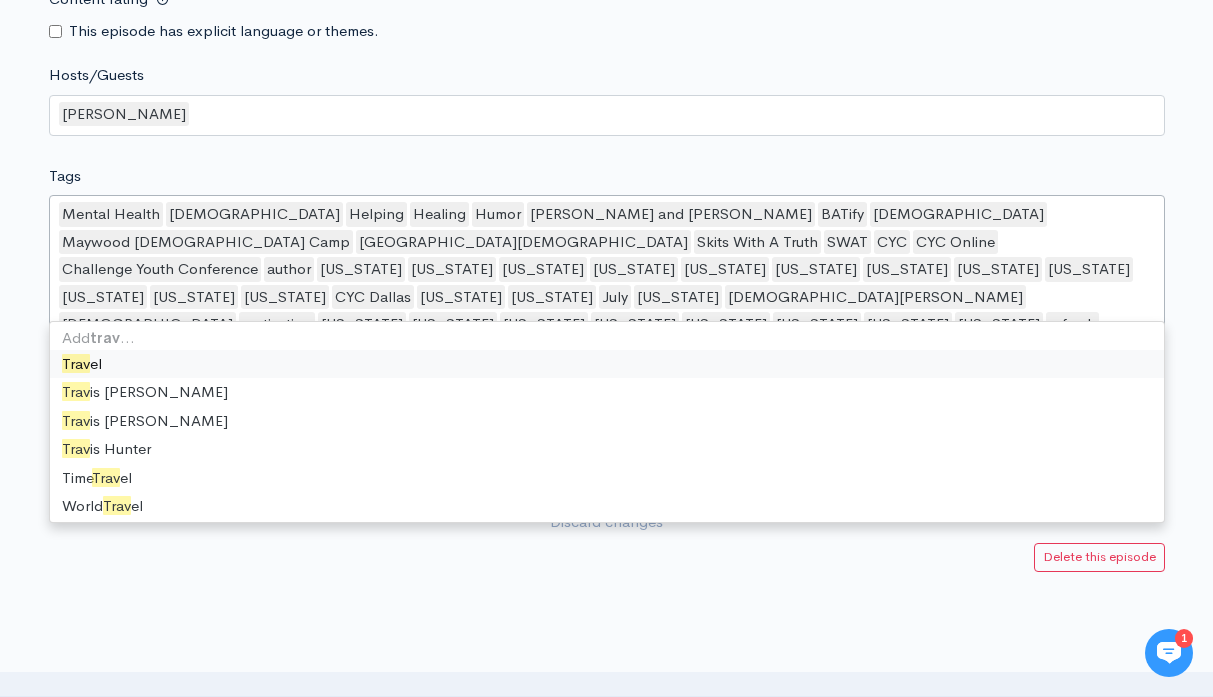 type on "travel" 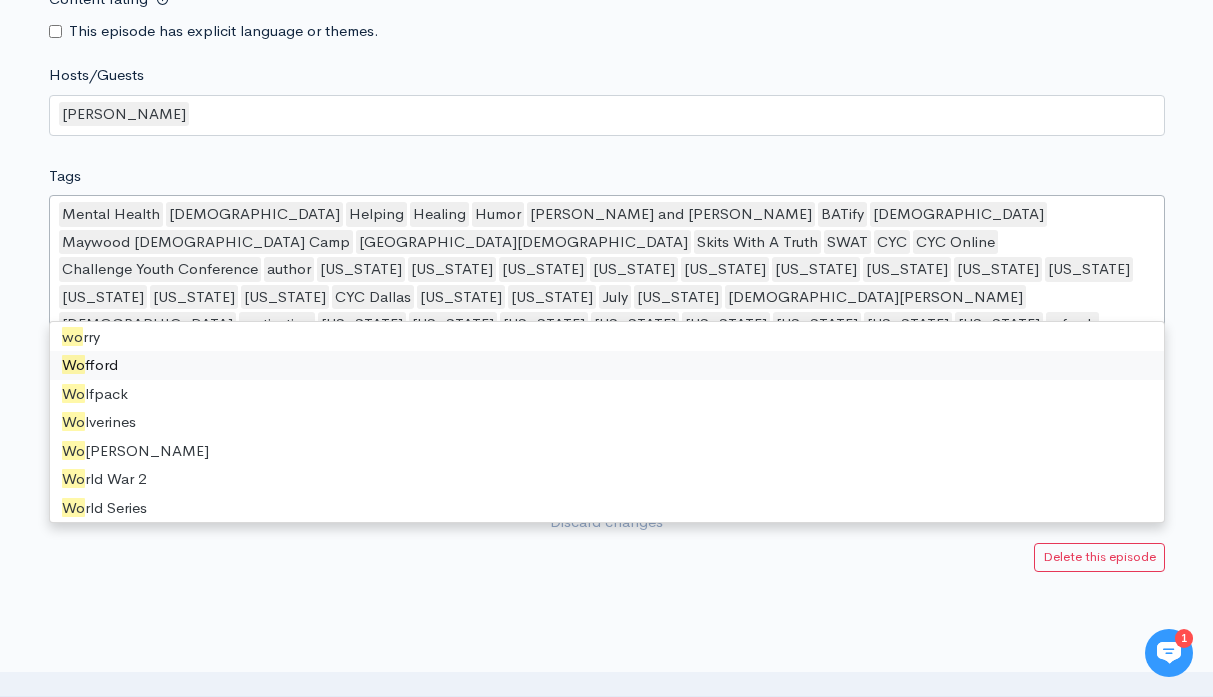 scroll, scrollTop: 3, scrollLeft: 0, axis: vertical 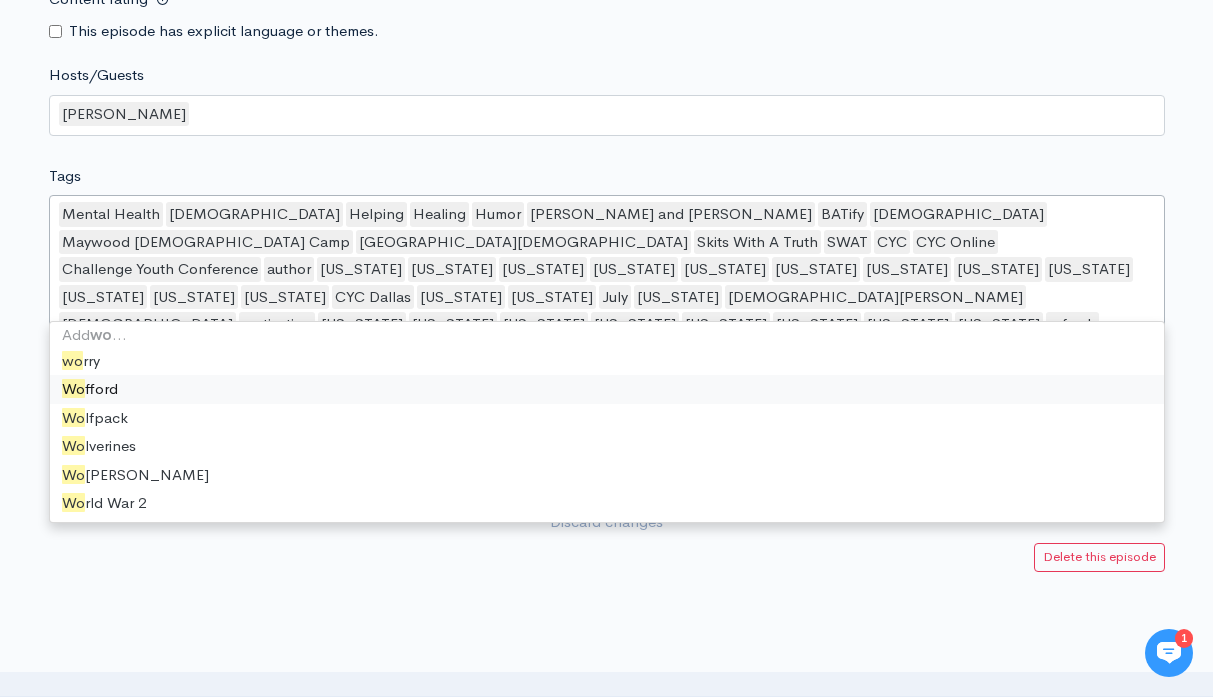 type on "world" 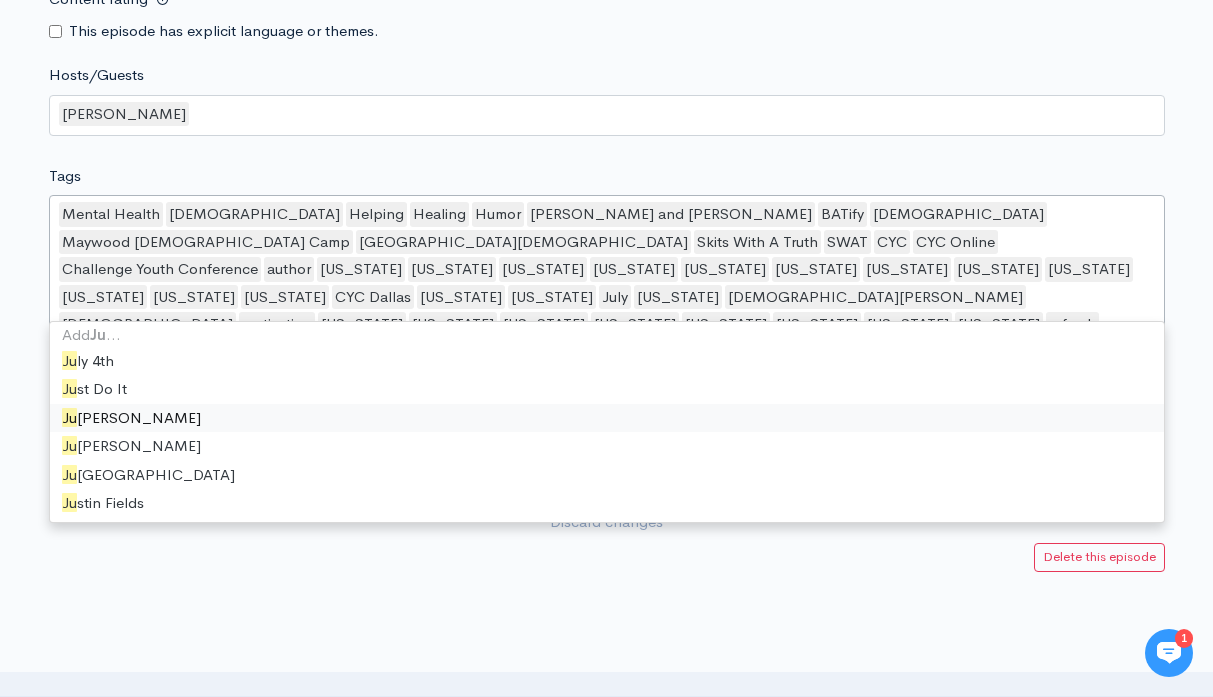 scroll, scrollTop: 0, scrollLeft: 0, axis: both 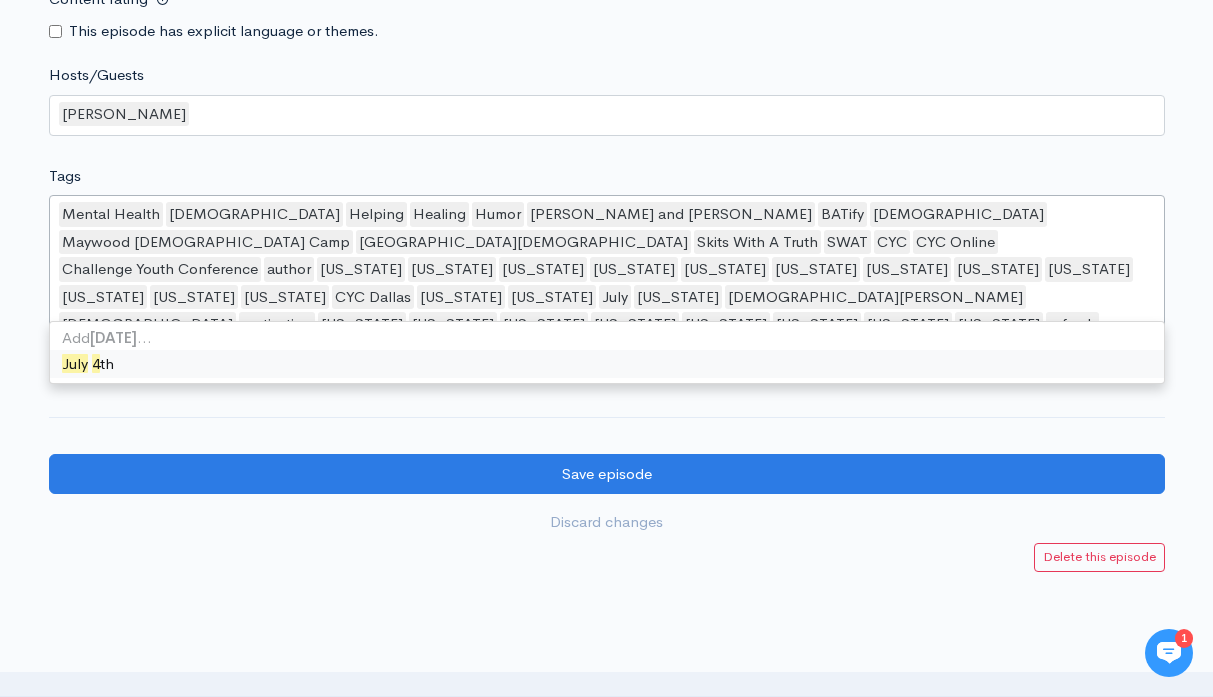 type on "July 4th" 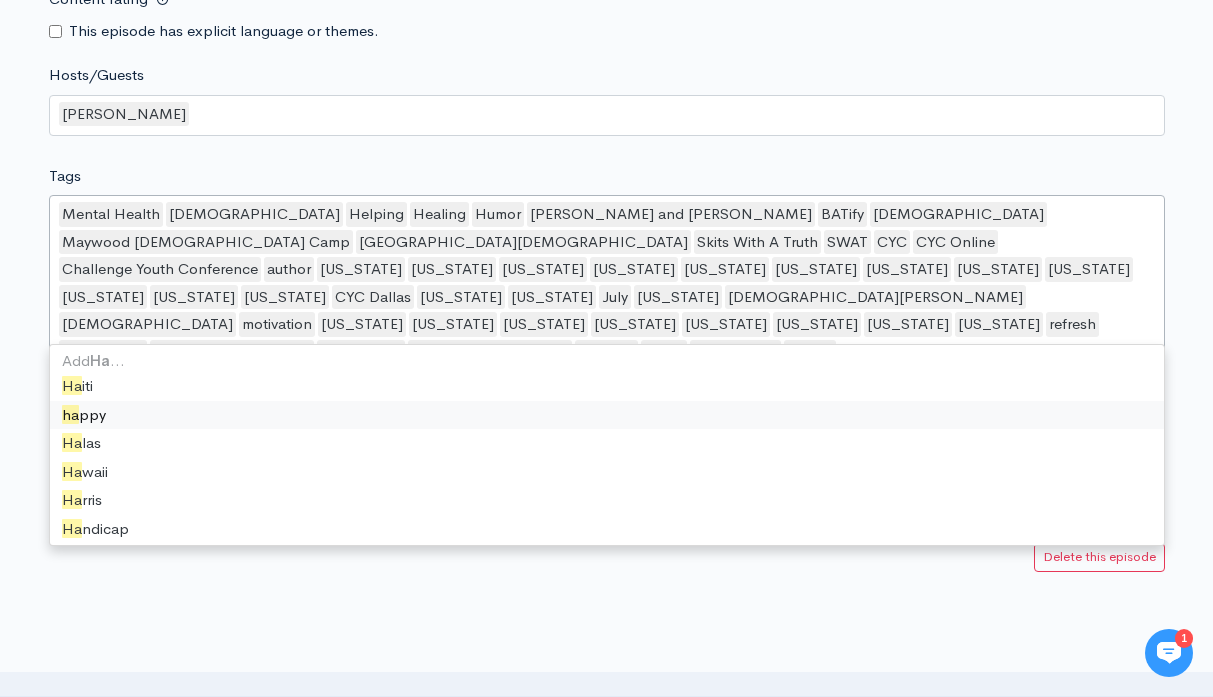 type on "H" 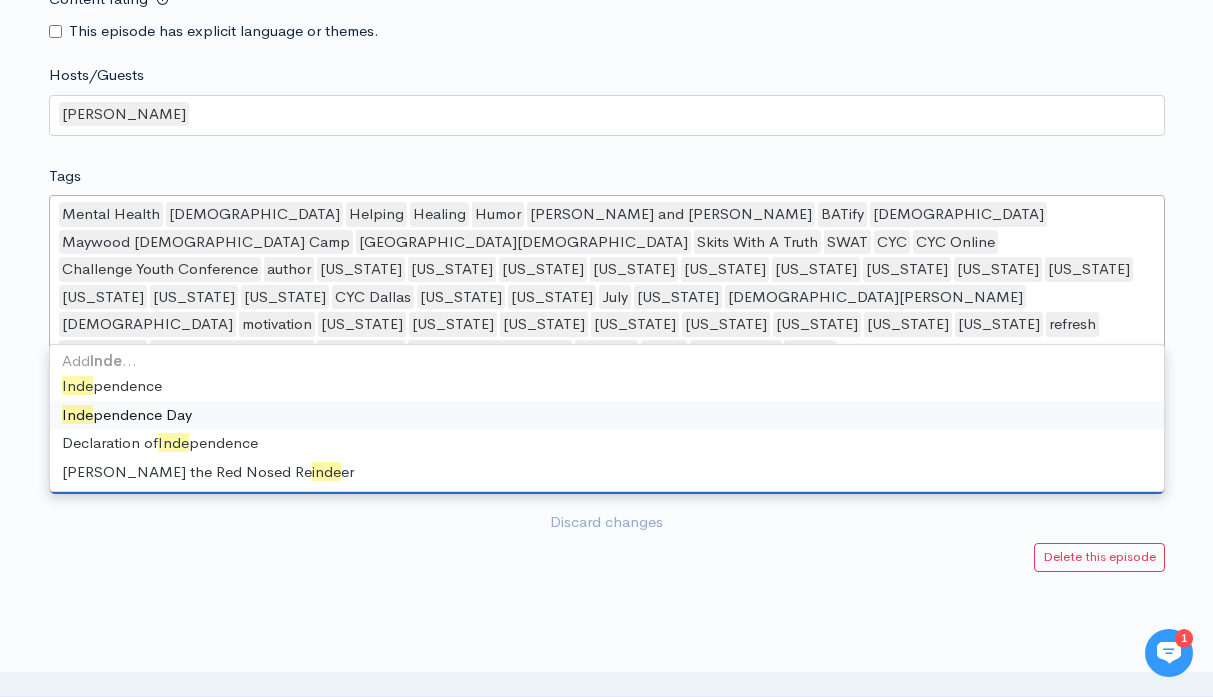 scroll, scrollTop: 0, scrollLeft: 0, axis: both 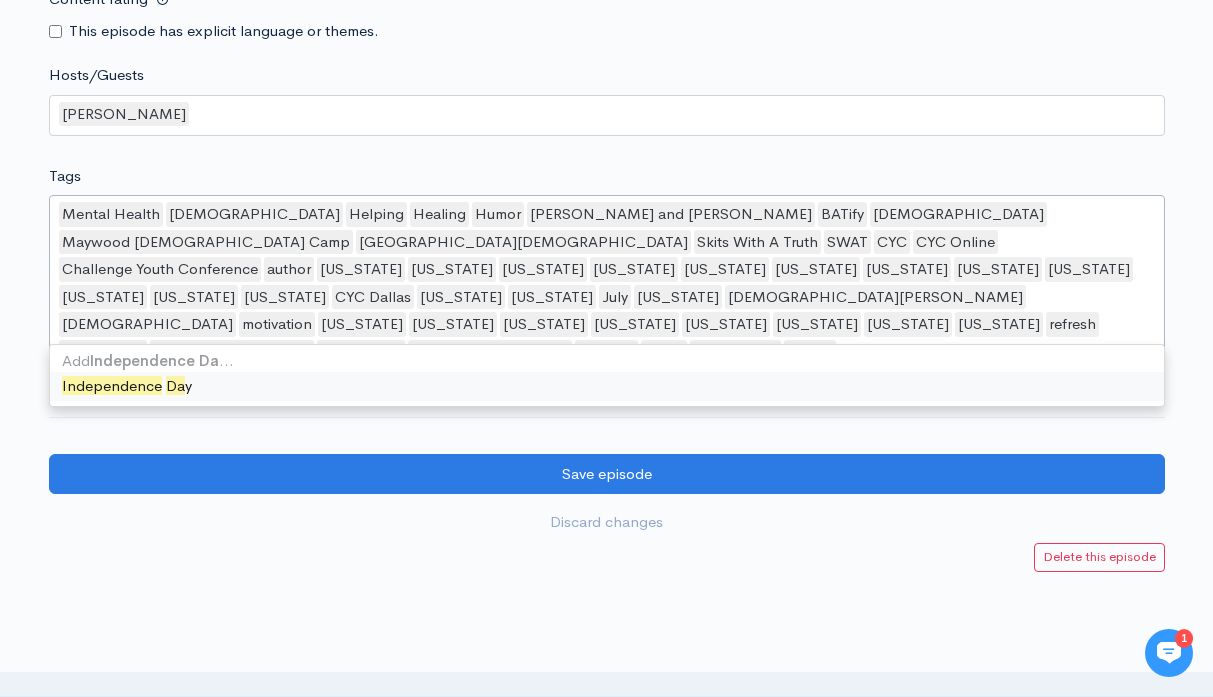 type on "Independence Day" 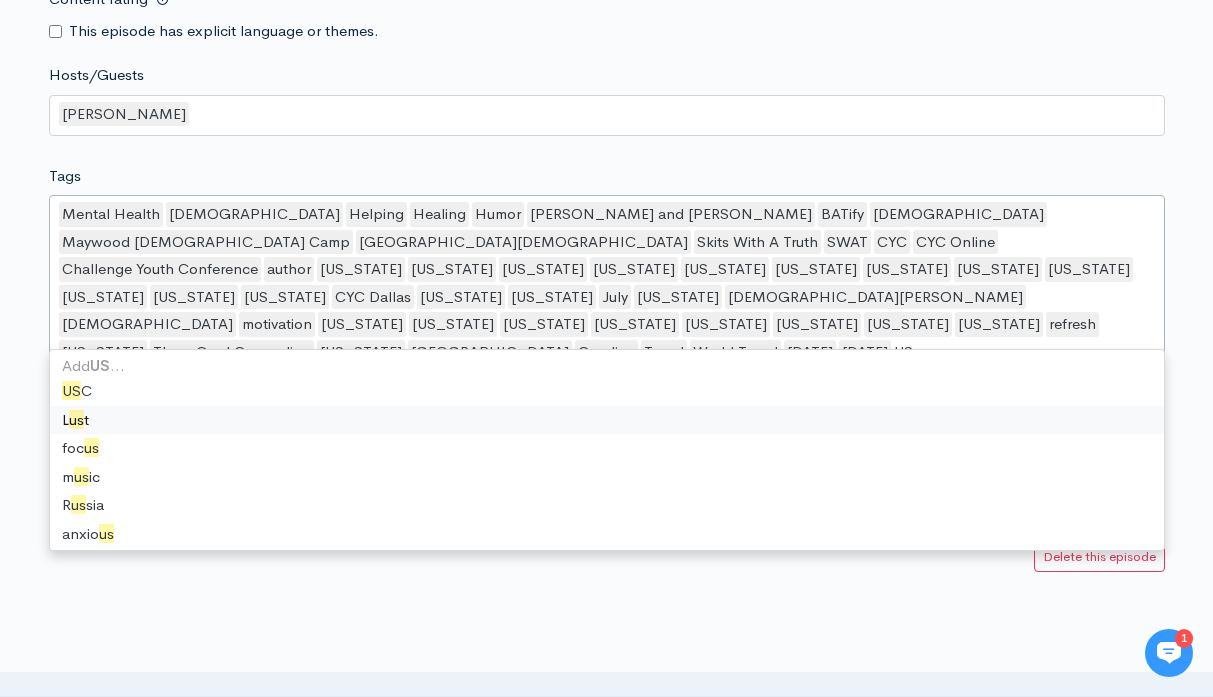type on "USA" 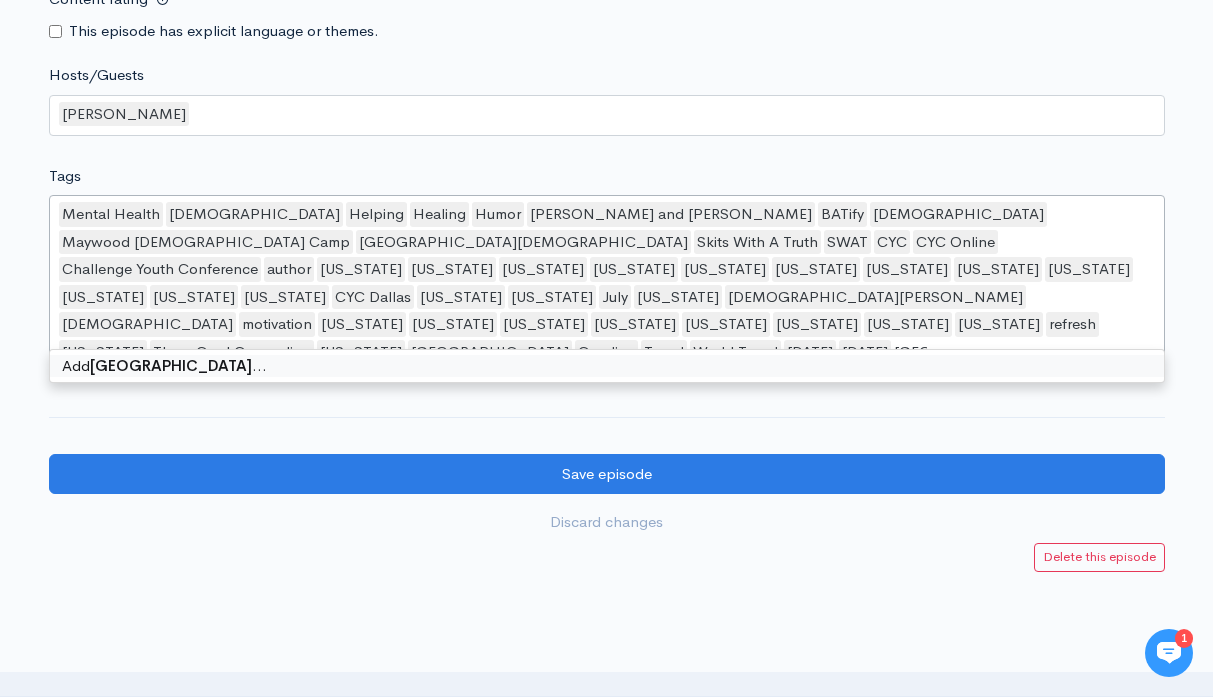 click on "Add  USA …" at bounding box center (607, 366) 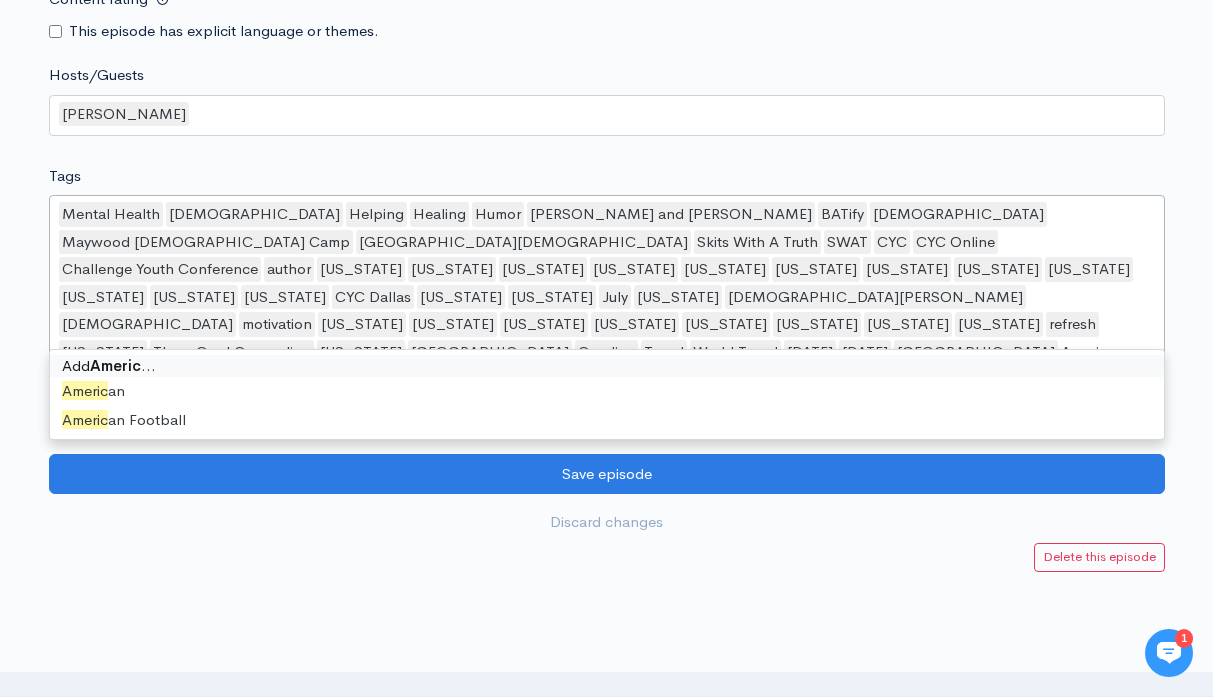 type on "America" 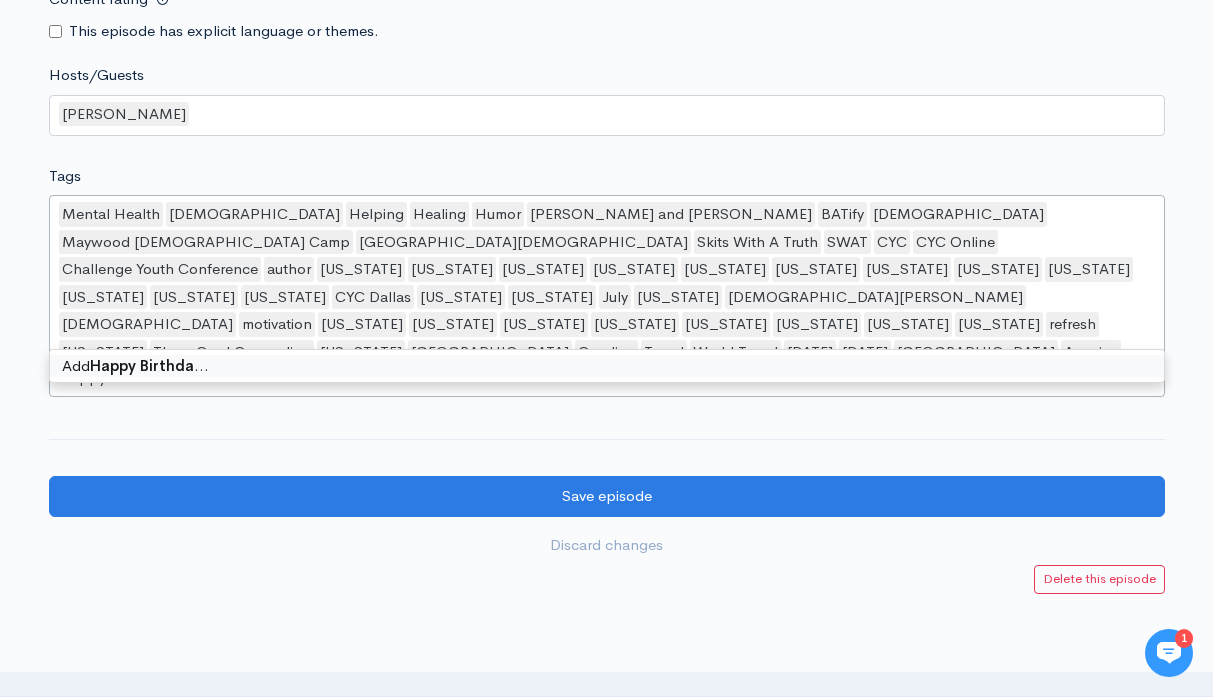 type on "Happy Birthday" 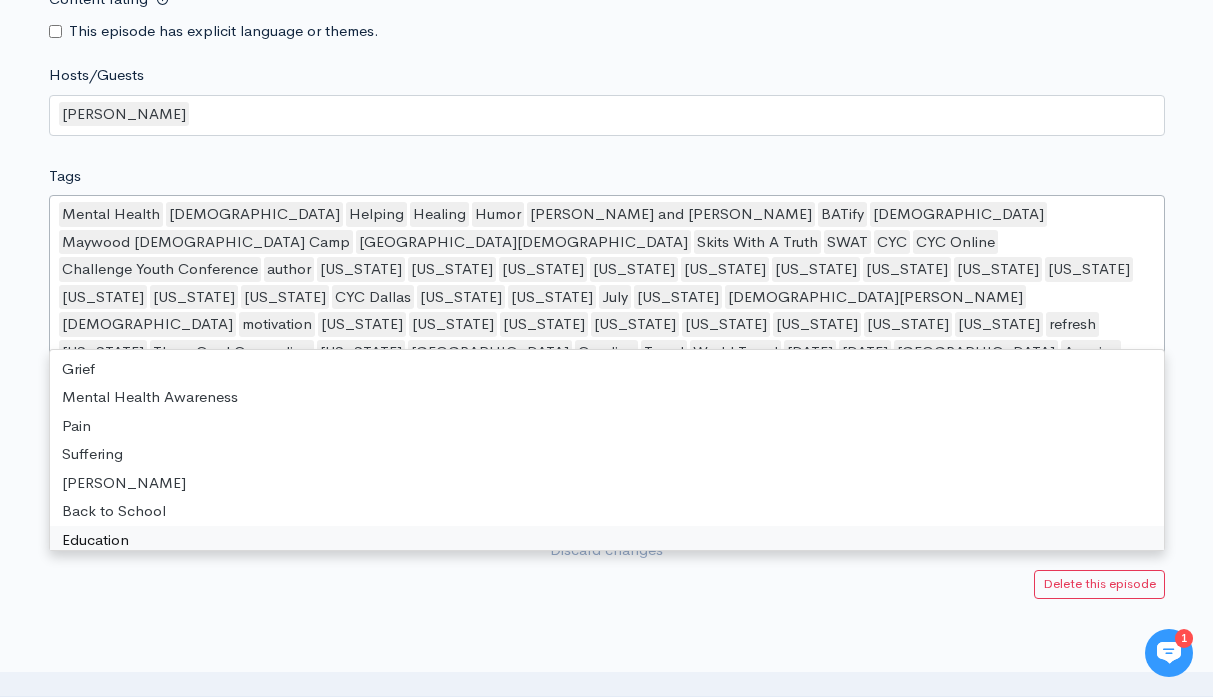 click at bounding box center [606, 759] 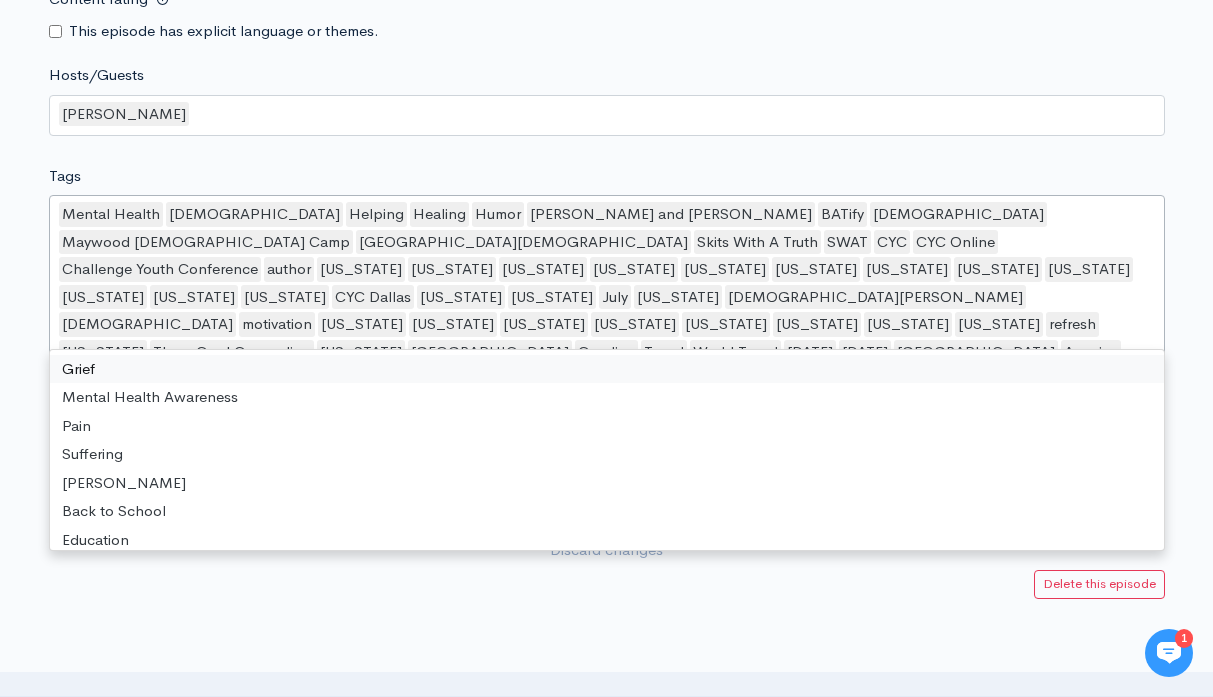 click on "Mental Health Christian Helping Healing Humor Ben and Travis BATify Christianity Maywood Christian Camp Mars Hill Bible School Skits With A Truth SWAT CYC CYC Online Challenge Youth Conference author Alabama Texas Colorado Wisconsin Oklahoma West Virginia Arkansas Georgia Kentucky Oregon North Carolina Alaska CYC Dallas Tennessee New Jersey July Louisiana Church of Christ Church motivation New York South Carolina Michigan Mississippi Virginia Maryland Arizona Indiana refresh California Three Cord Counseling Nebraska Rocky Mountains Carolina Travel World Travel July 4th Independence Day USA America Happy Birthday" at bounding box center [607, 298] 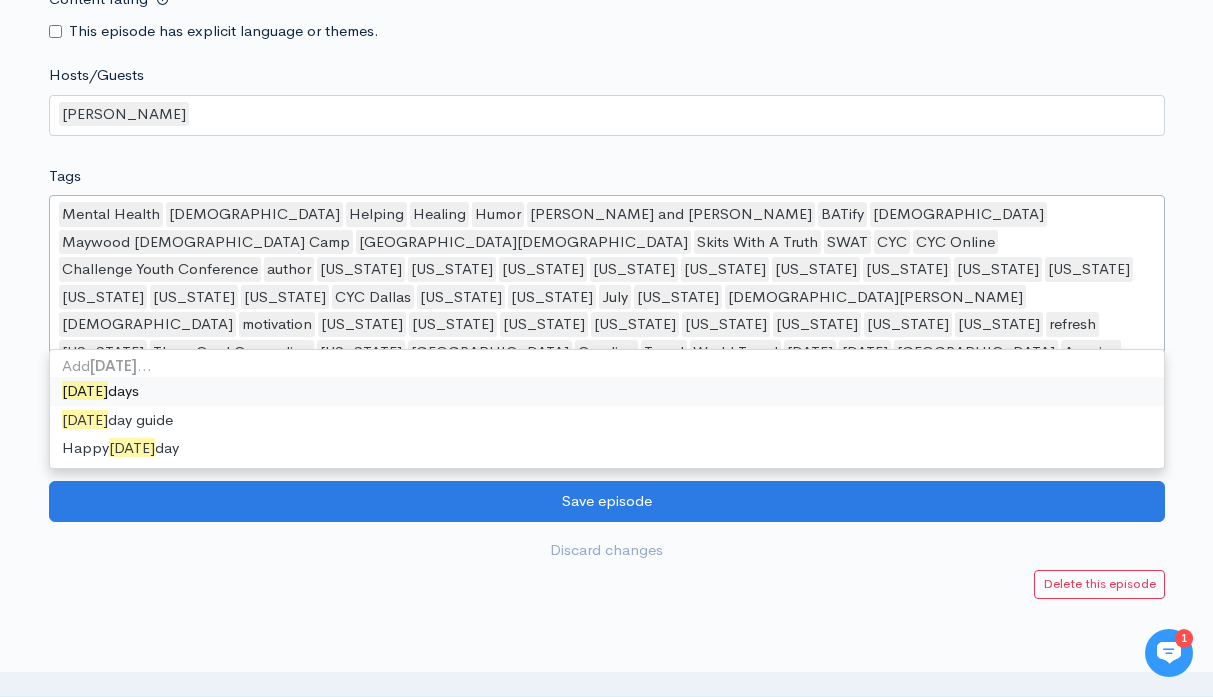 type on "holiday" 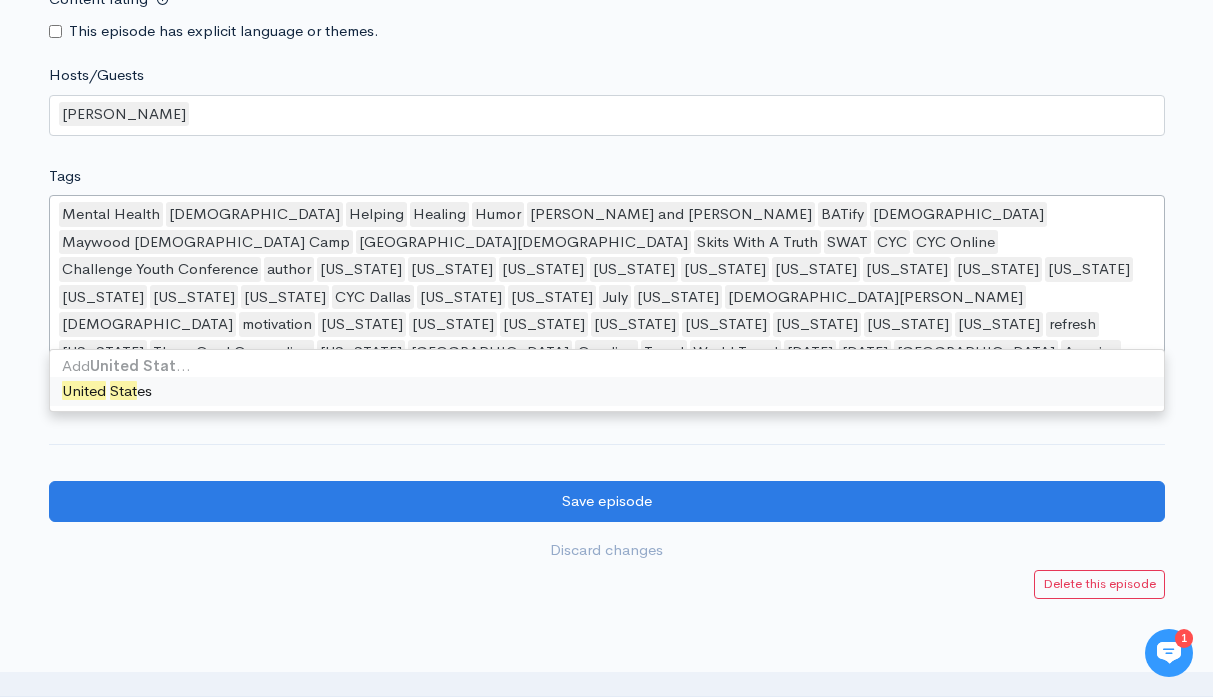 type on "United State" 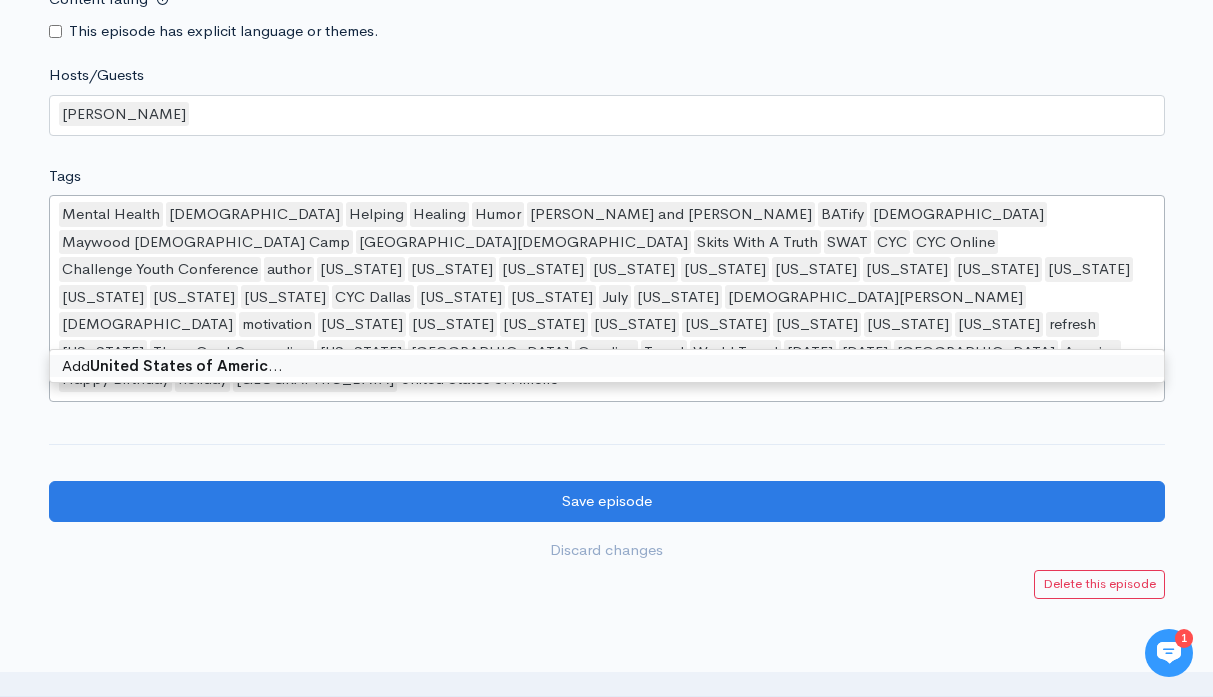 type on "United States of America" 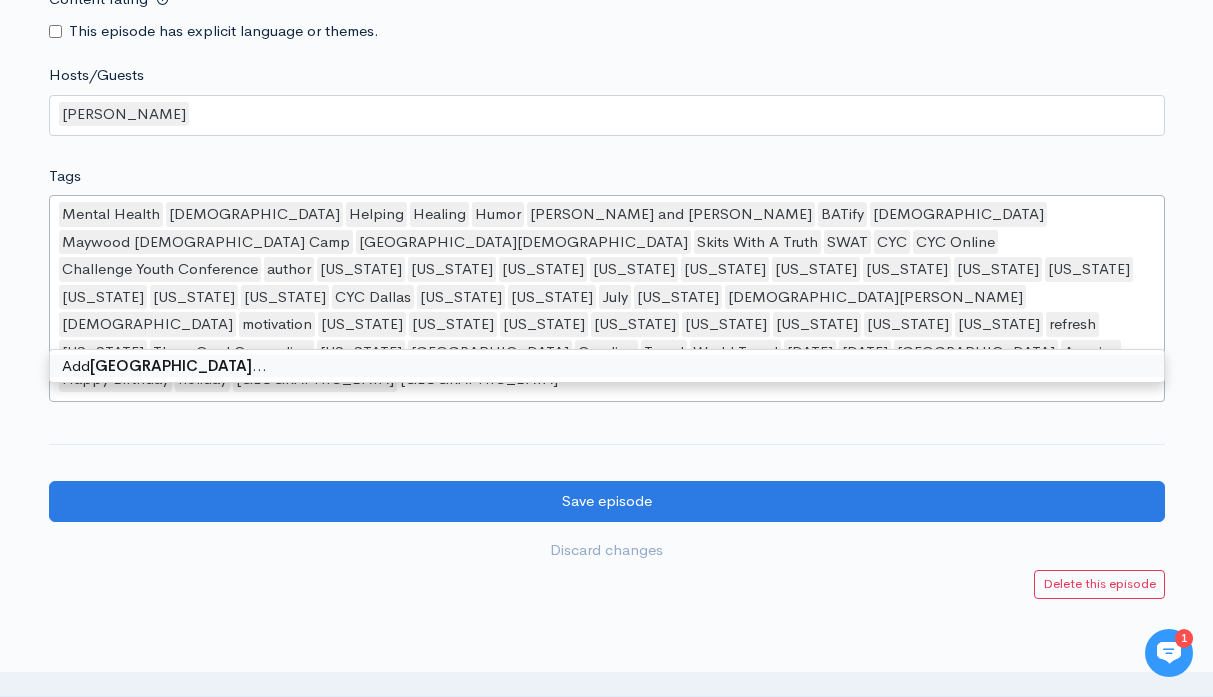 type 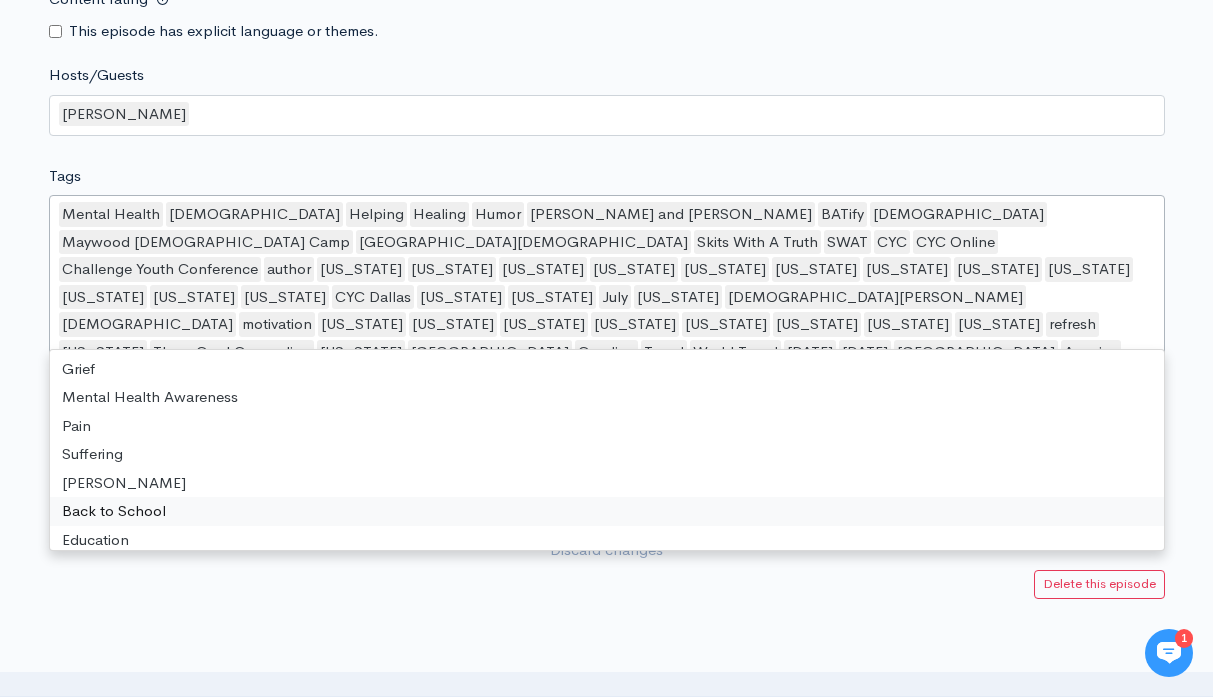 click at bounding box center [606, 759] 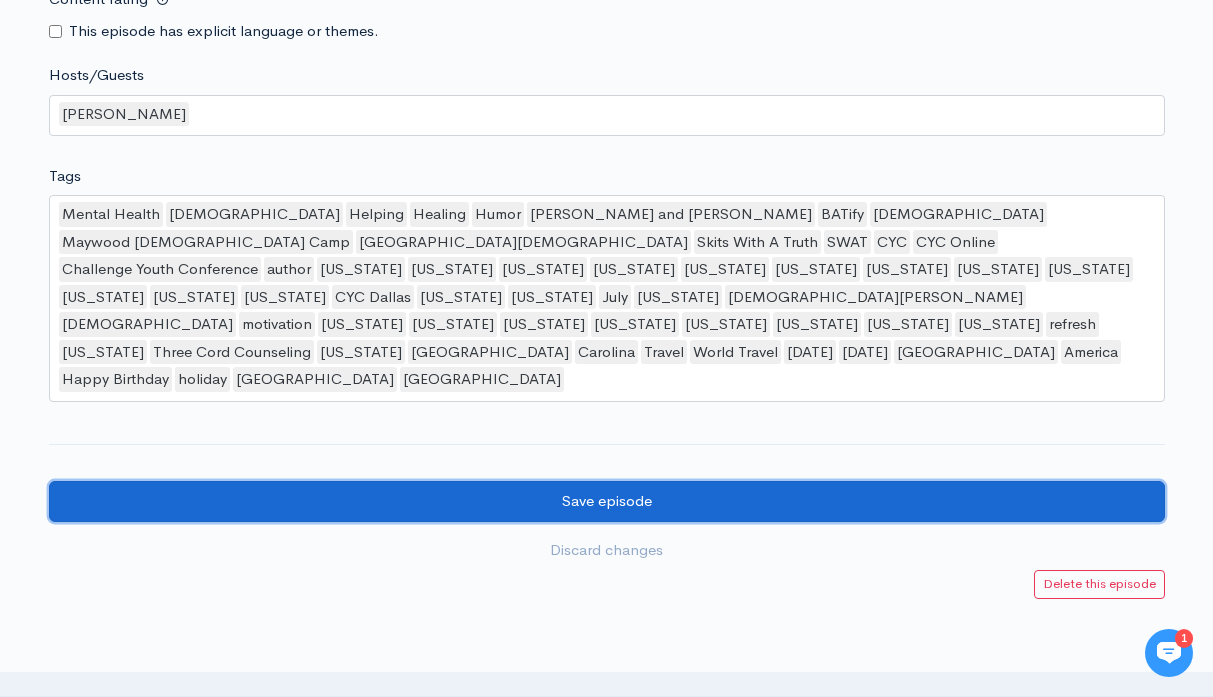 click on "Save episode" at bounding box center (607, 501) 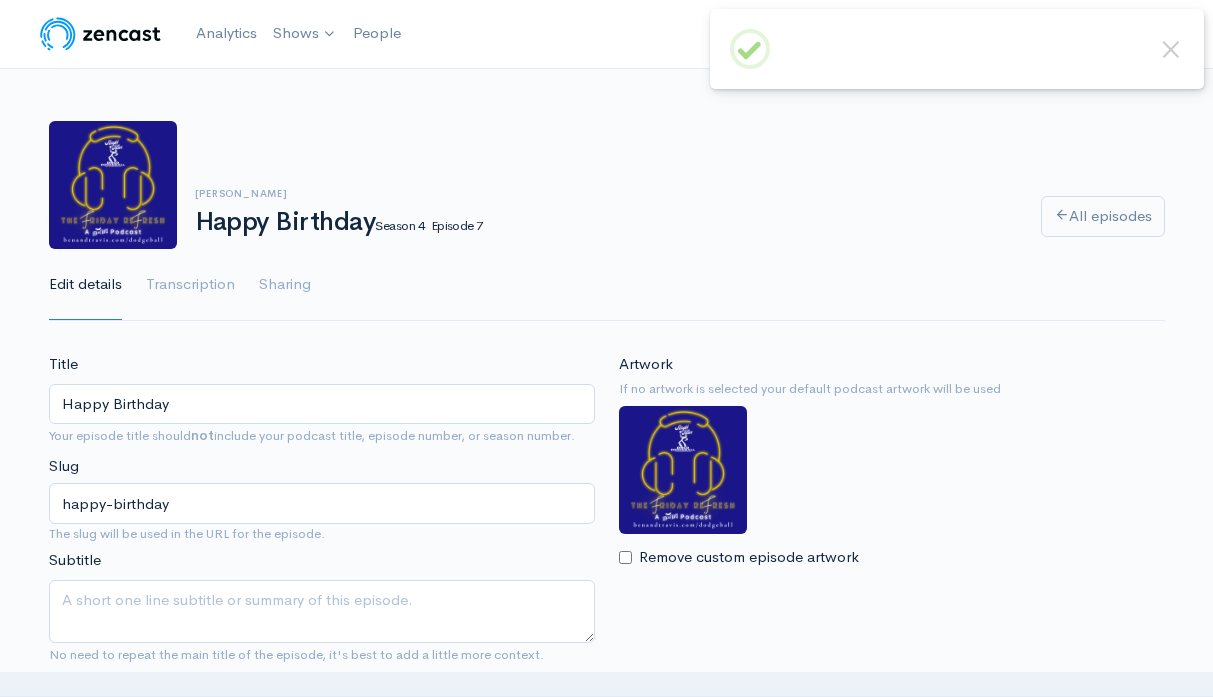 scroll, scrollTop: 0, scrollLeft: 0, axis: both 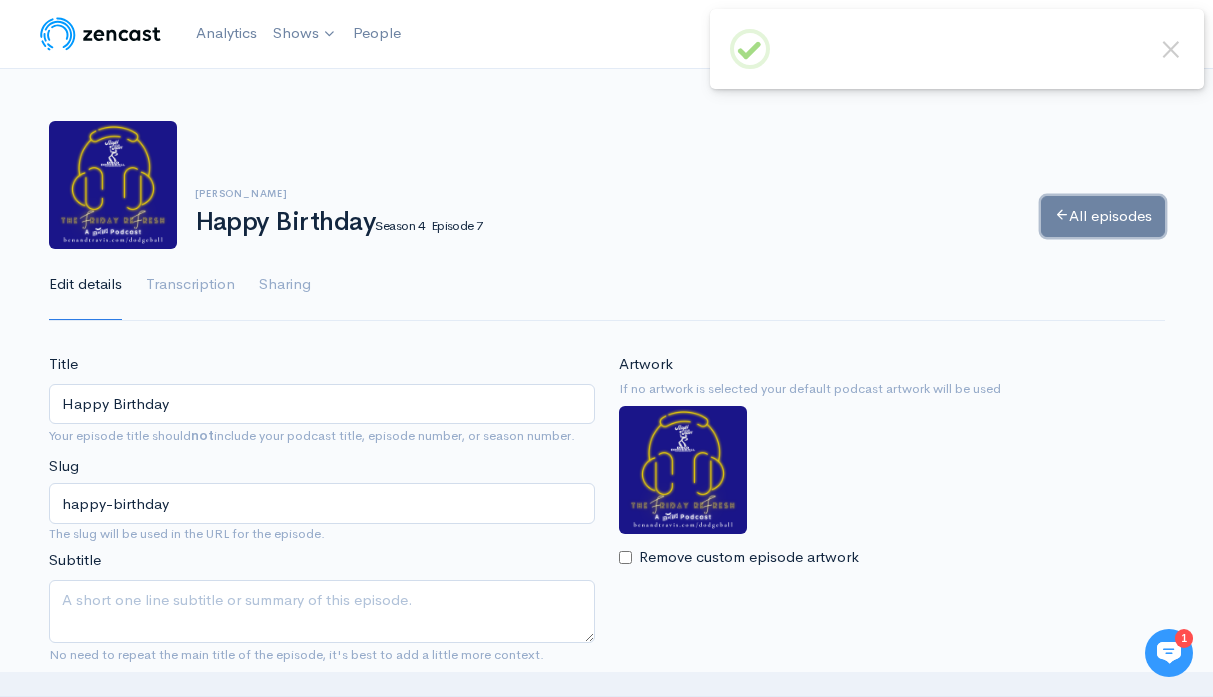 click on "All episodes" at bounding box center [1103, 216] 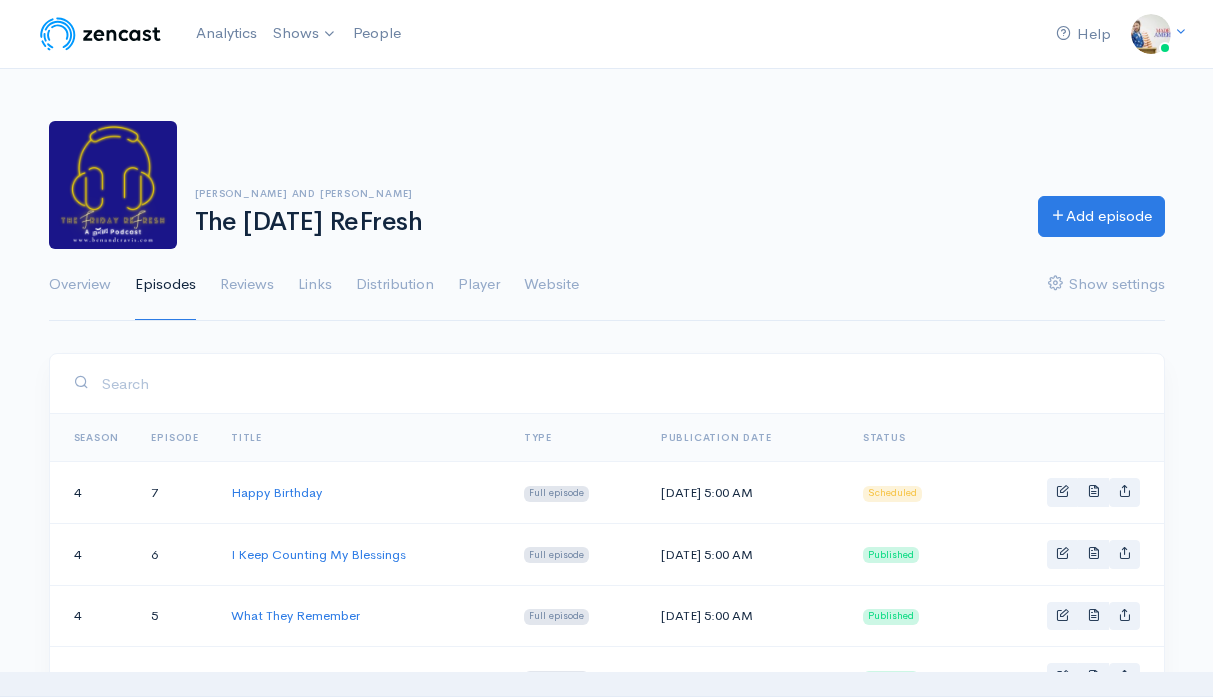 scroll, scrollTop: 0, scrollLeft: 0, axis: both 